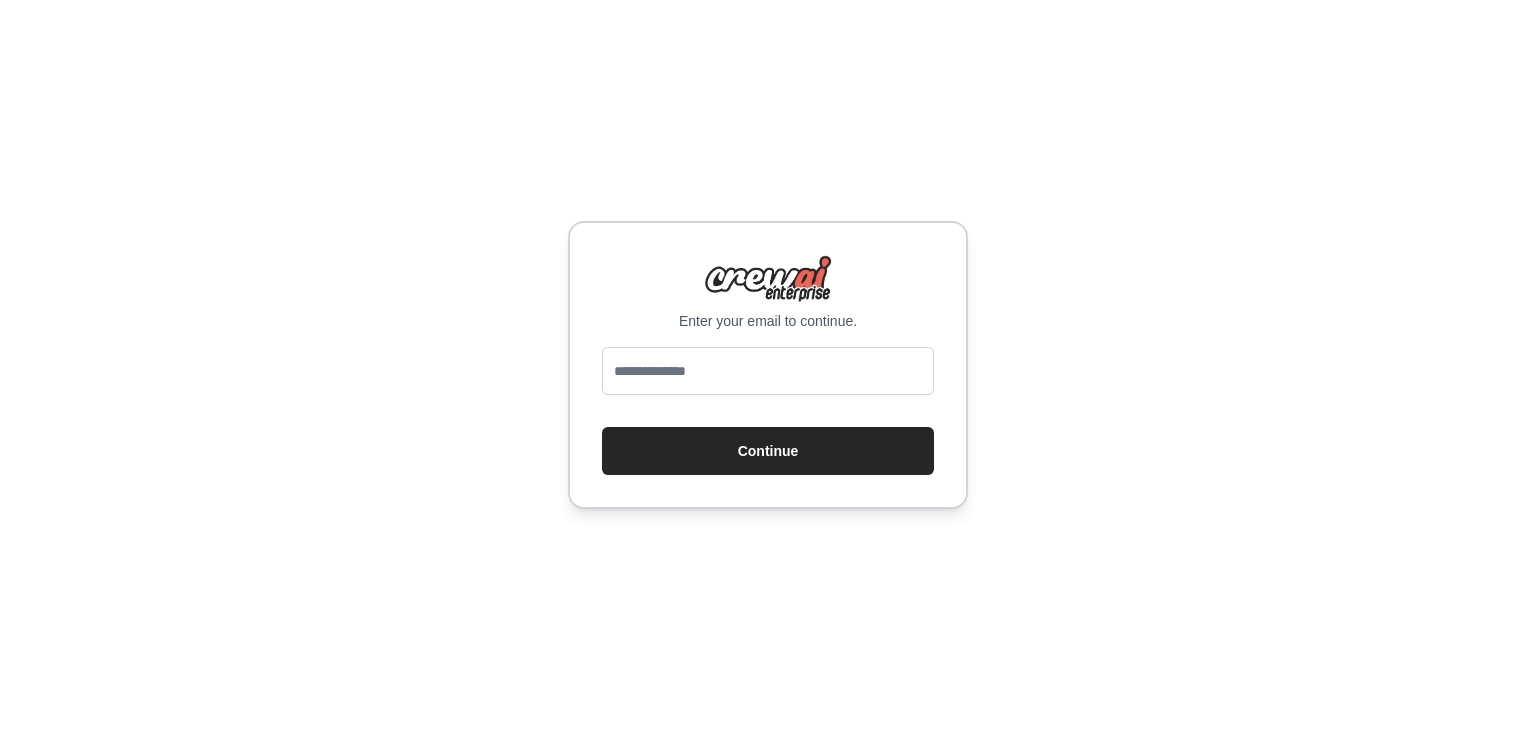scroll, scrollTop: 0, scrollLeft: 0, axis: both 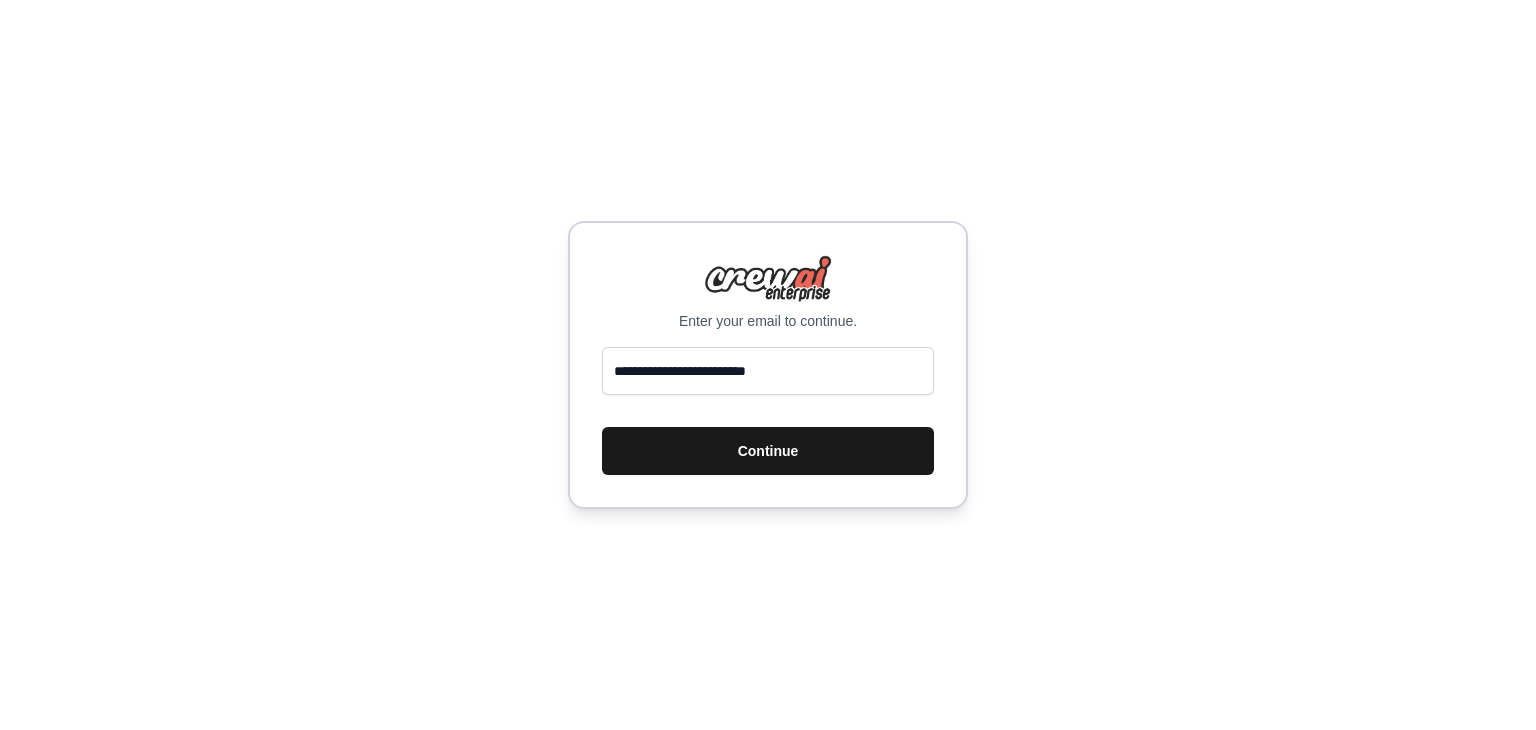 click on "Continue" at bounding box center [768, 451] 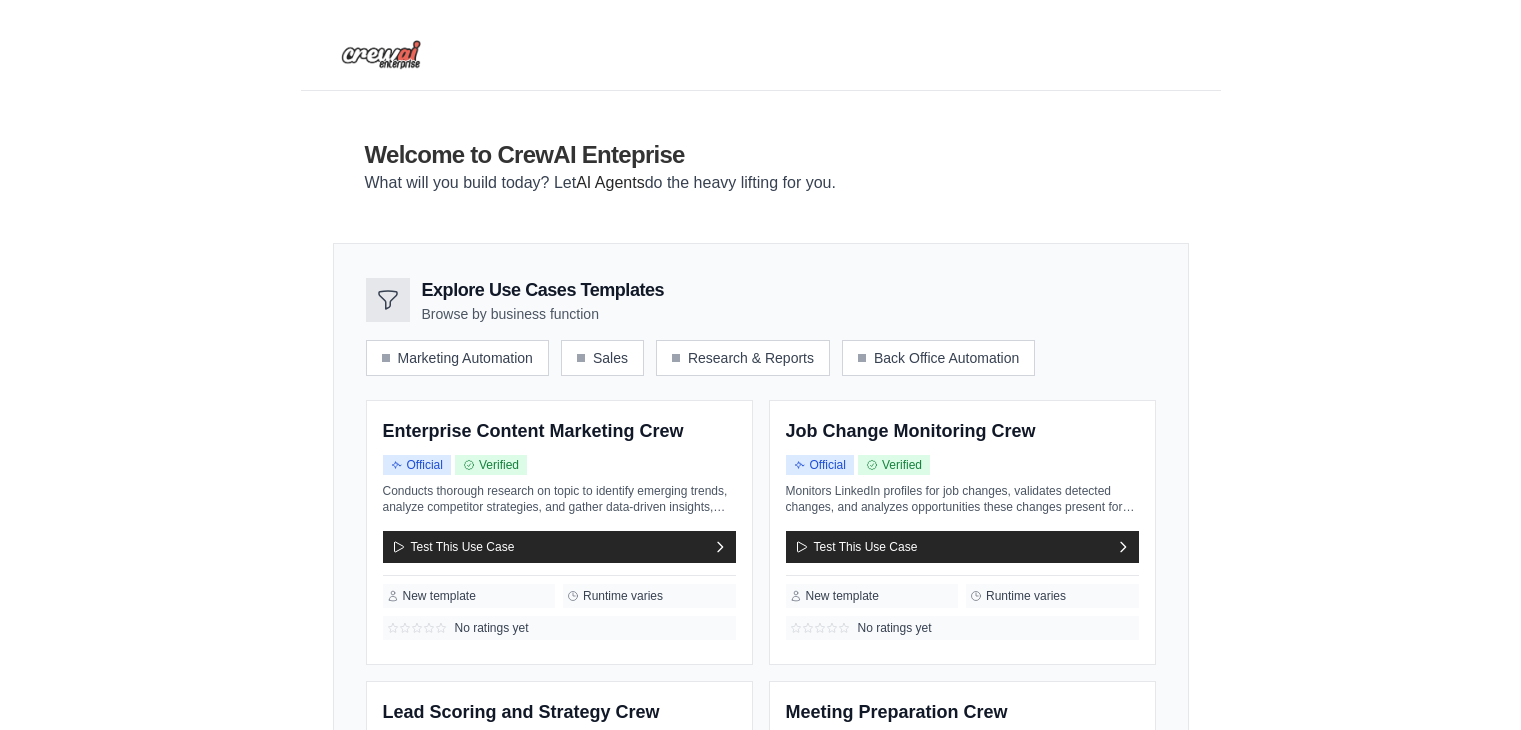 scroll, scrollTop: 0, scrollLeft: 0, axis: both 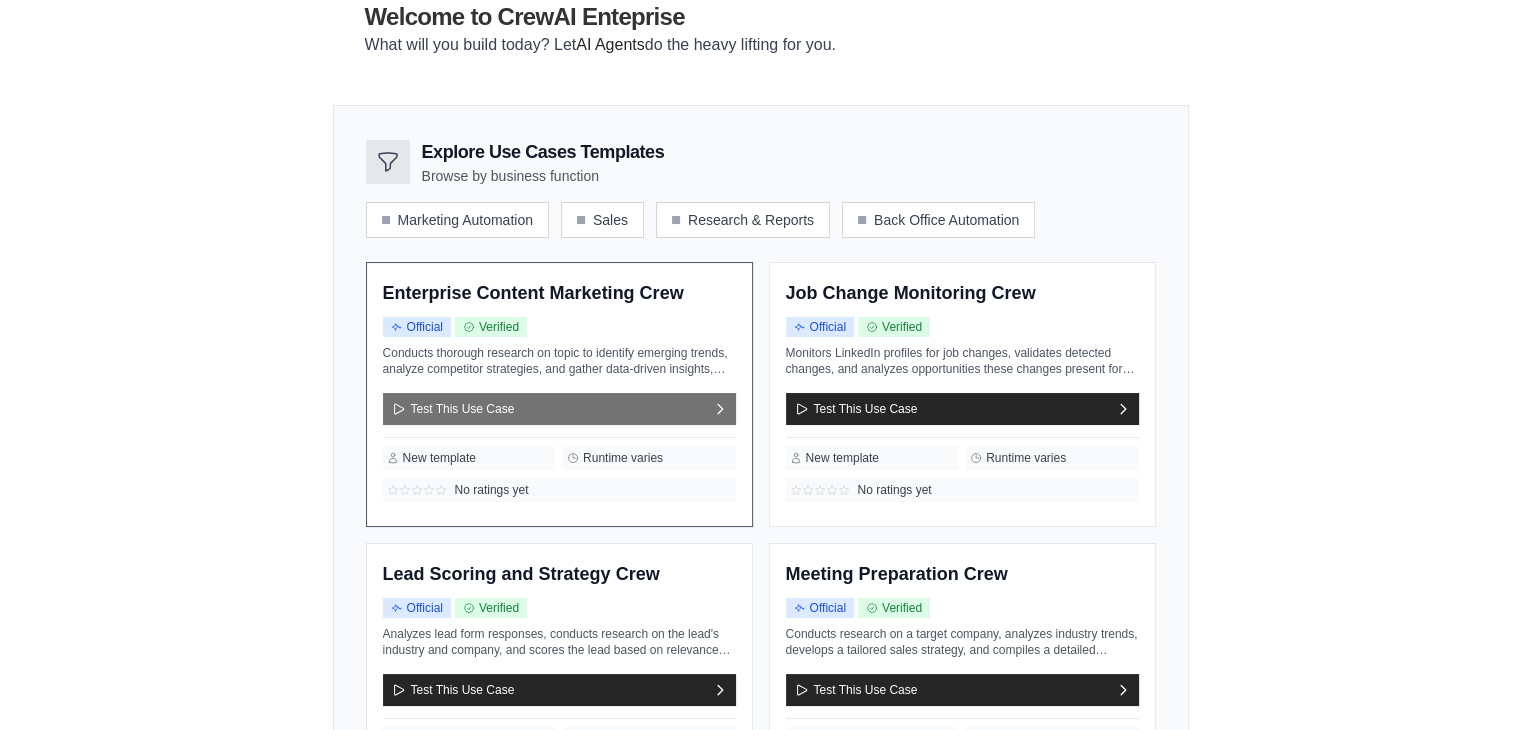 click on "Test This Use Case" at bounding box center [559, 409] 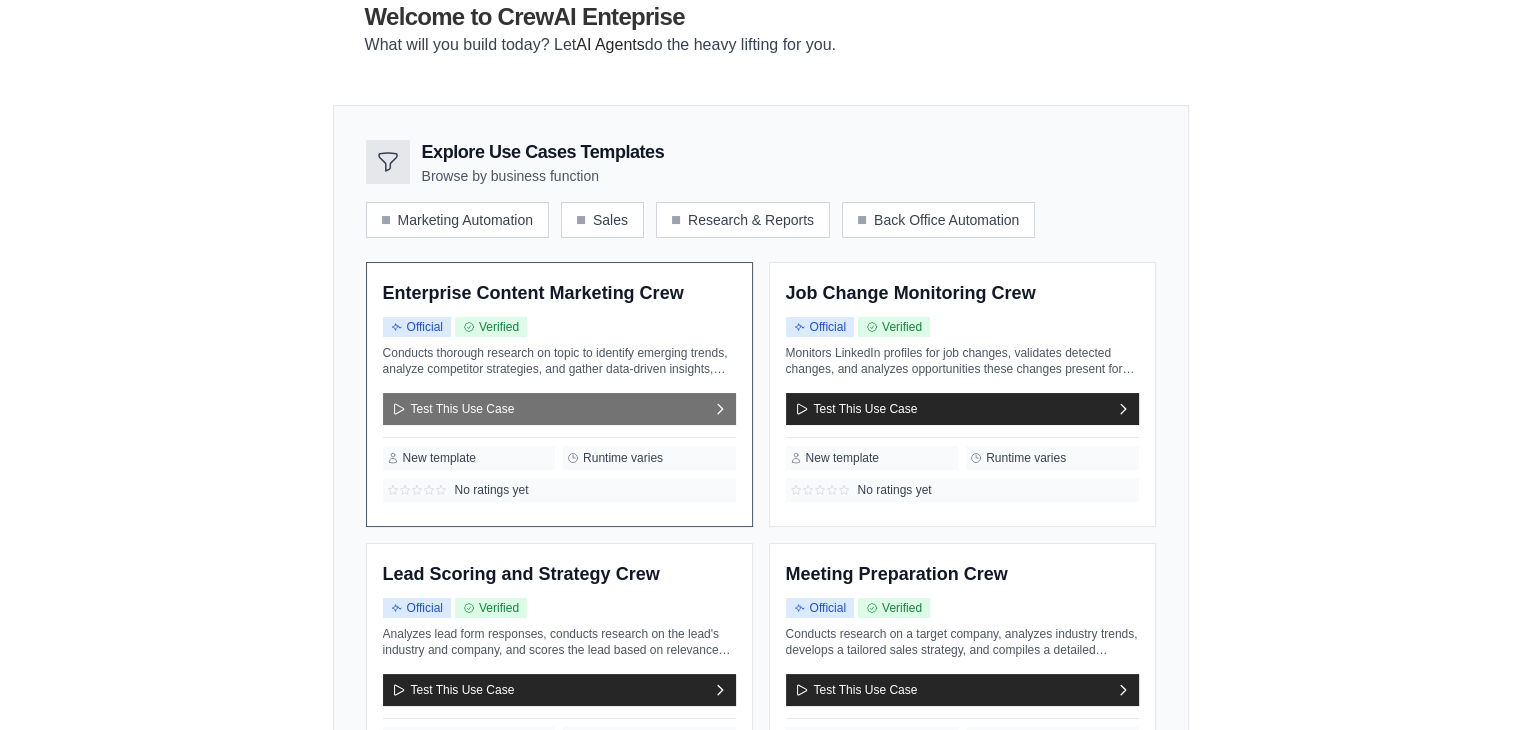 scroll, scrollTop: 0, scrollLeft: 0, axis: both 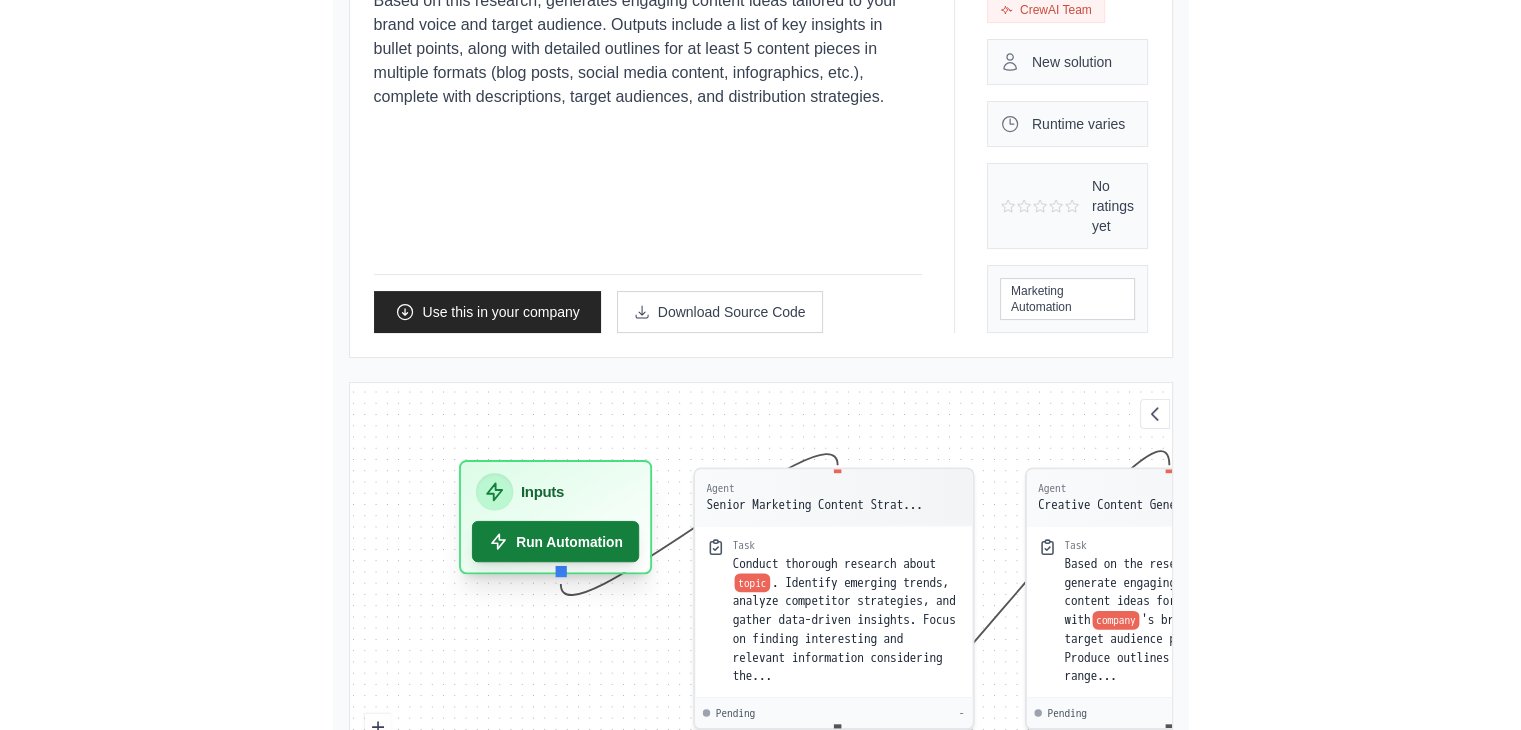 click on "Run Automation" at bounding box center (555, 541) 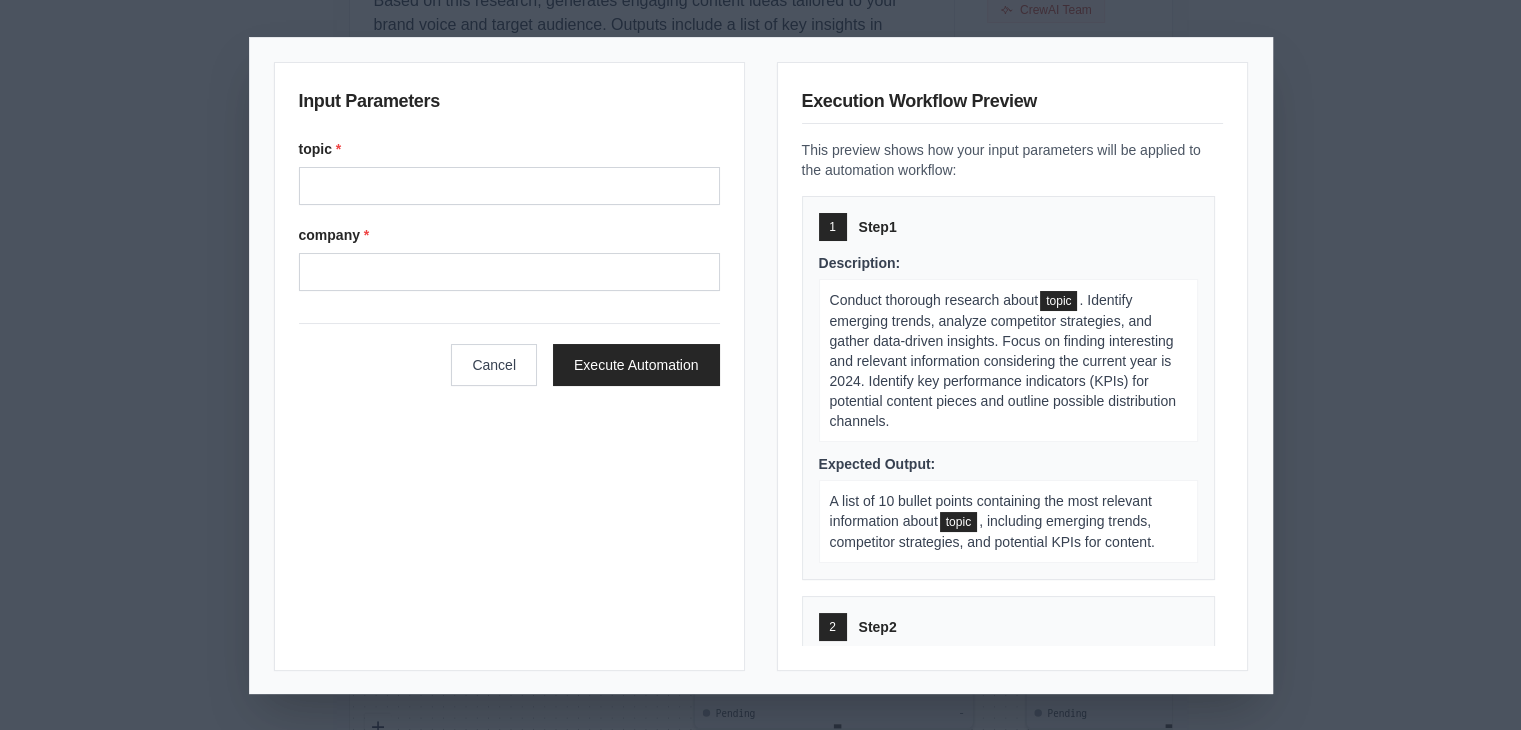 scroll, scrollTop: 351, scrollLeft: 0, axis: vertical 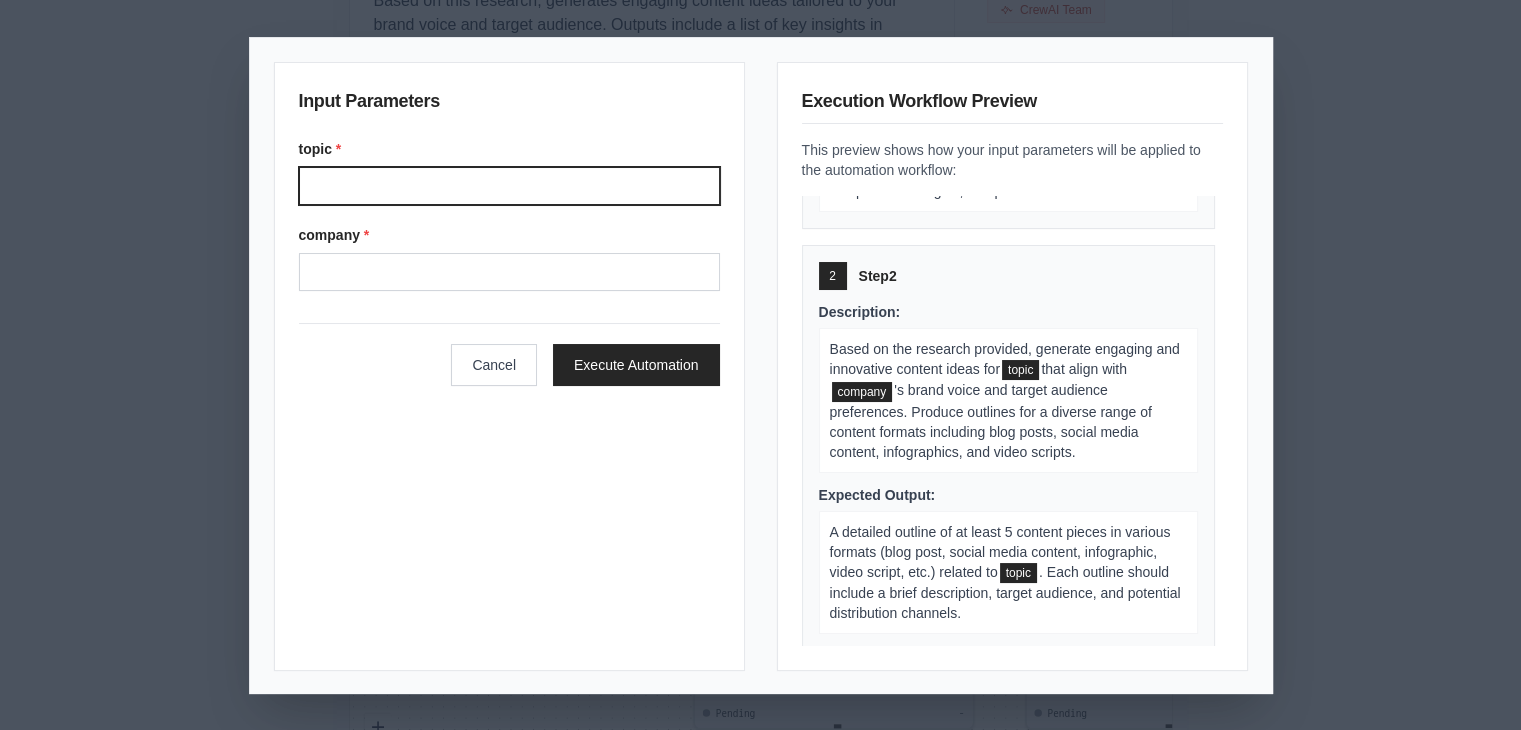 click on "topic   *" at bounding box center [509, 186] 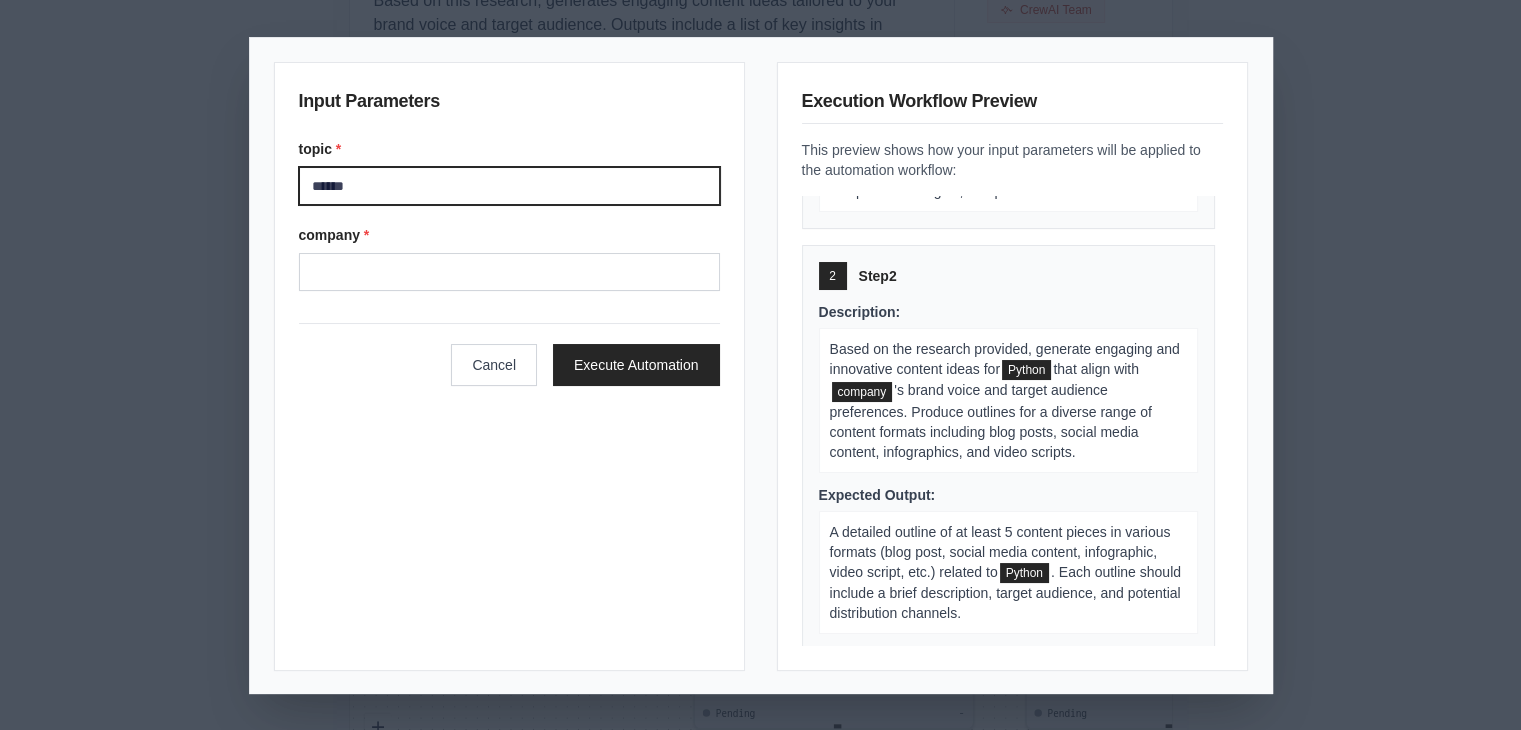 type on "******" 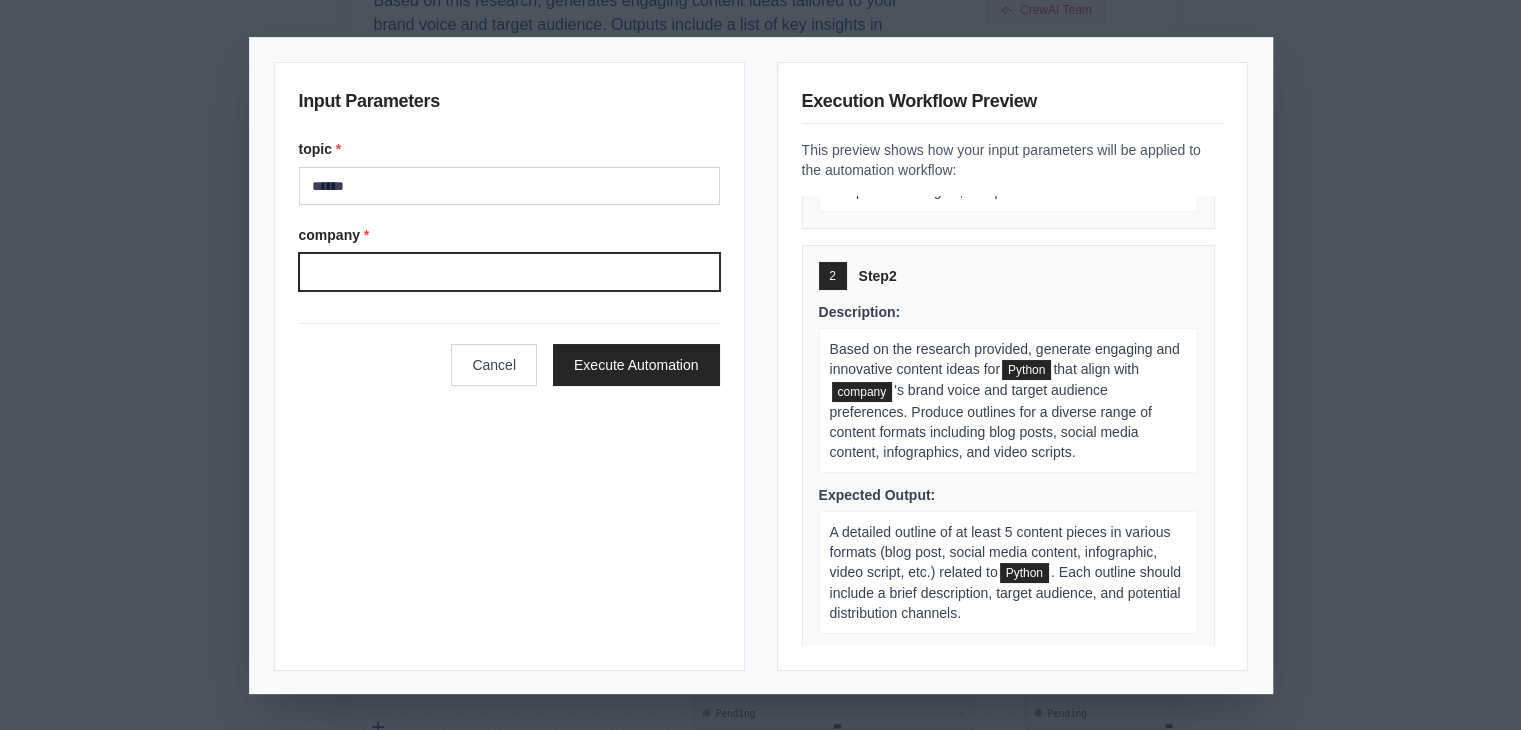 click on "company   *" at bounding box center [509, 272] 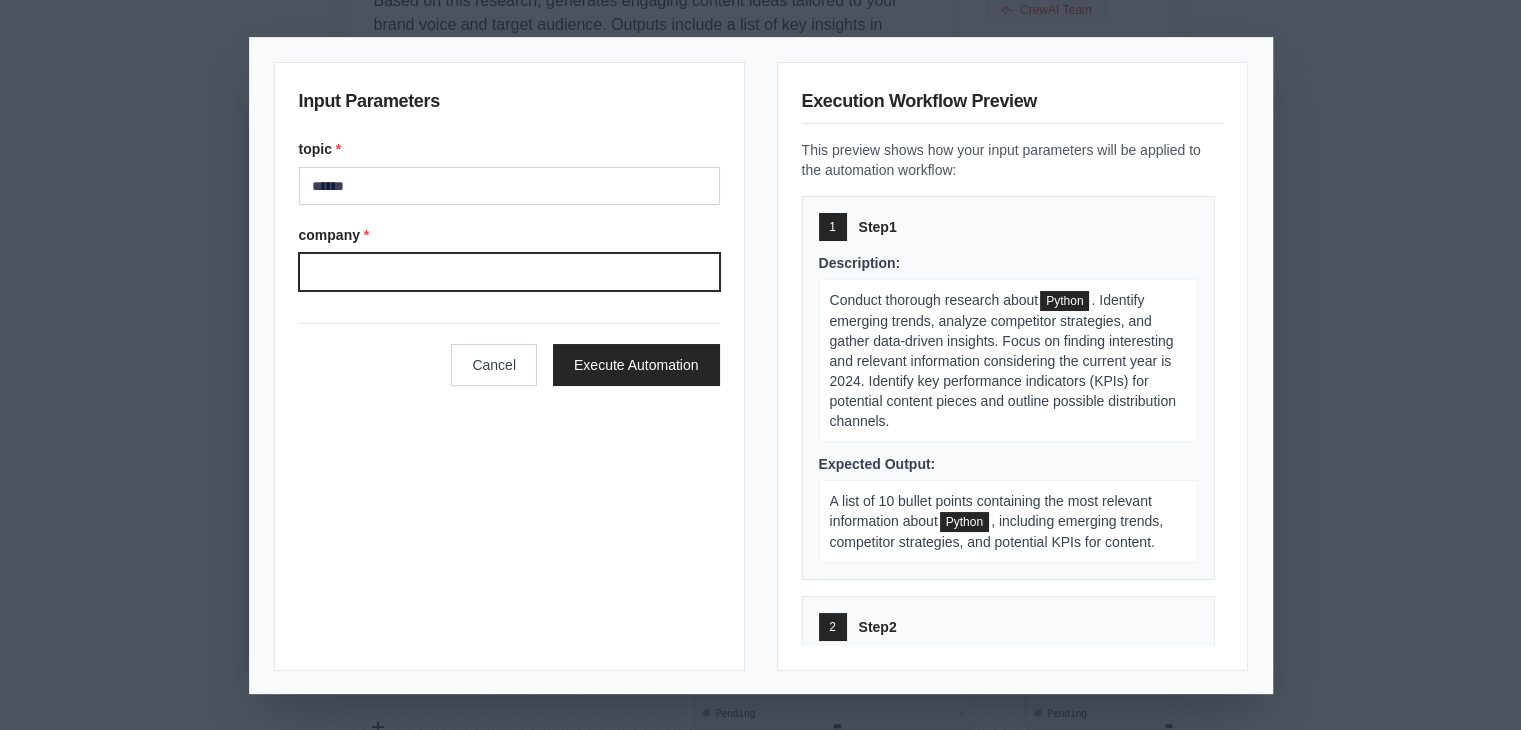 scroll, scrollTop: 0, scrollLeft: 0, axis: both 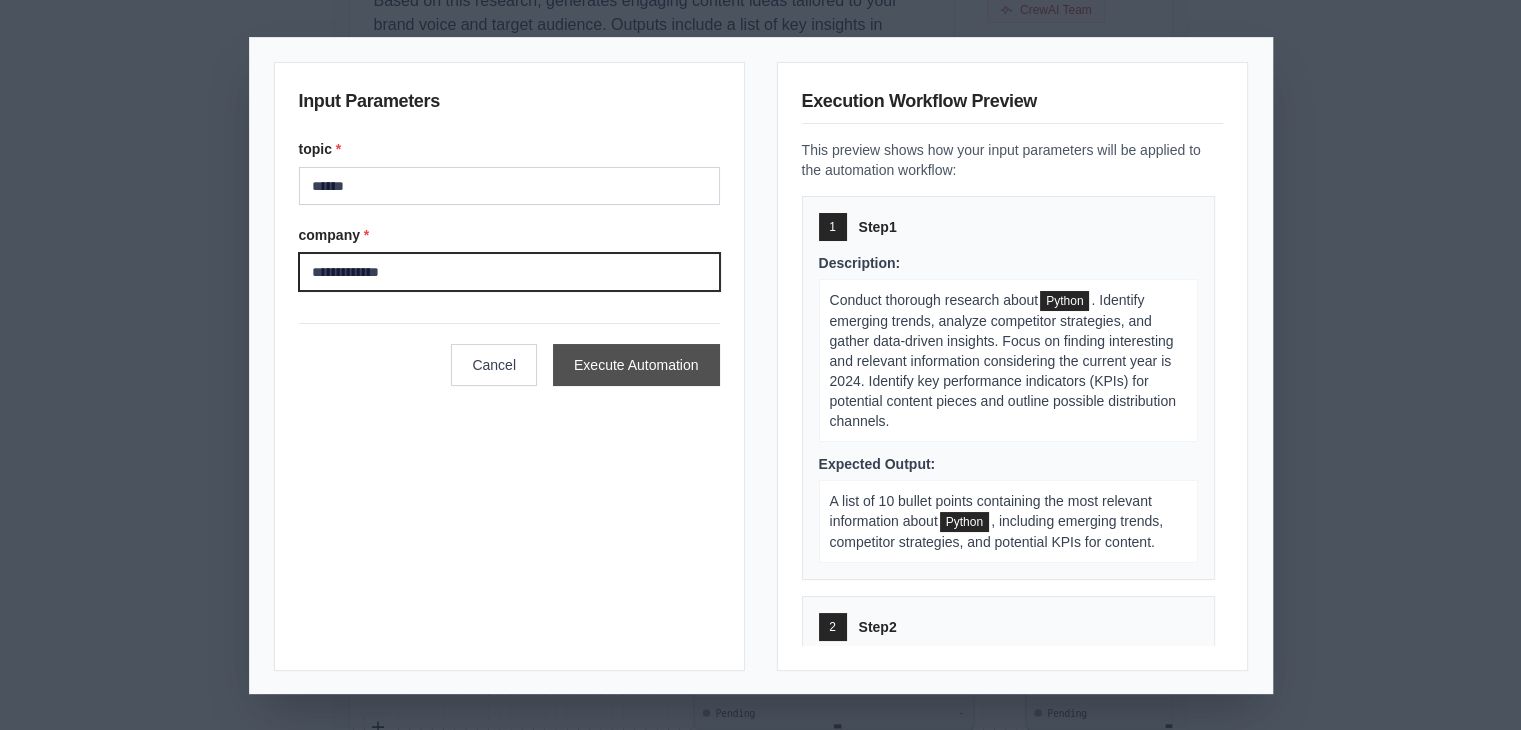 type on "**********" 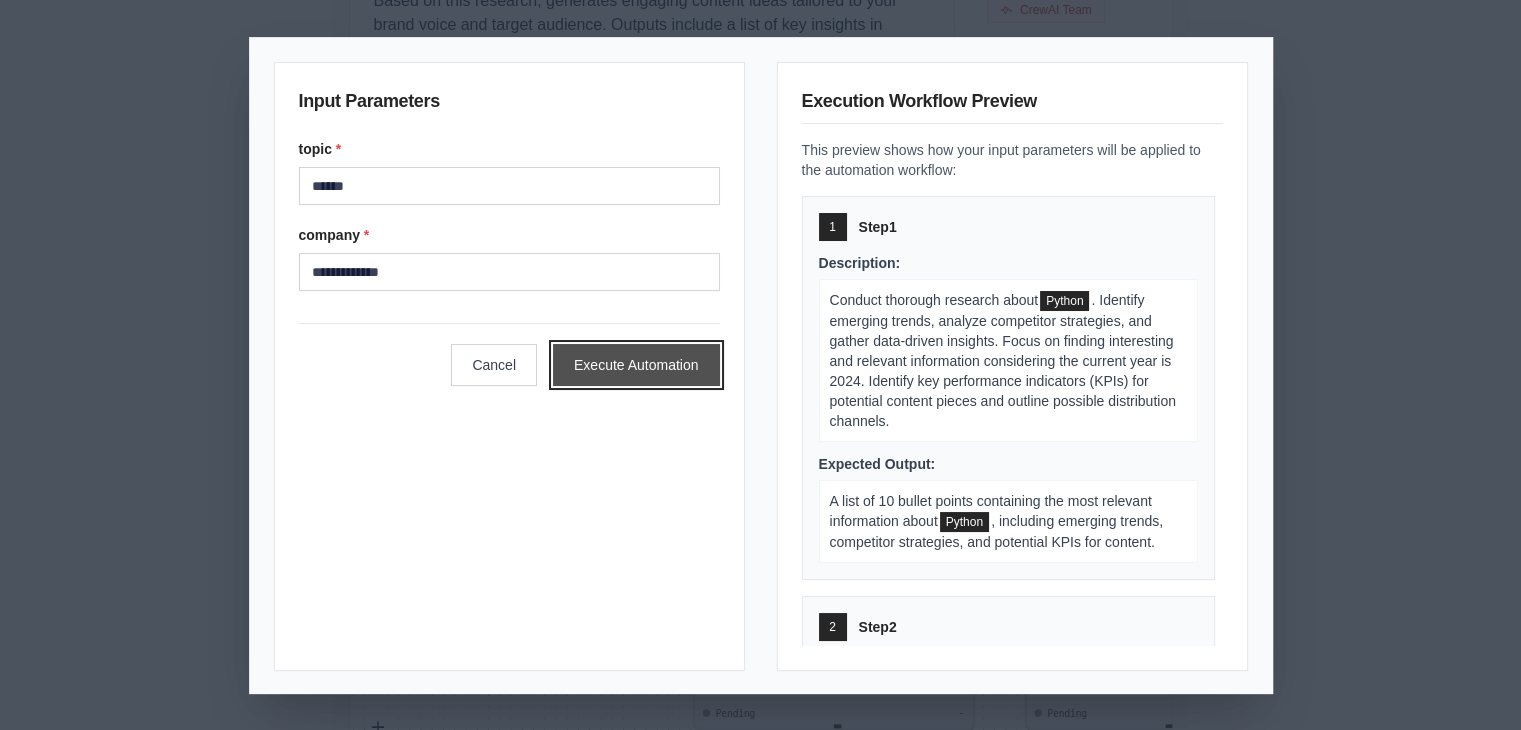 click on "Execute Automation" at bounding box center [636, 365] 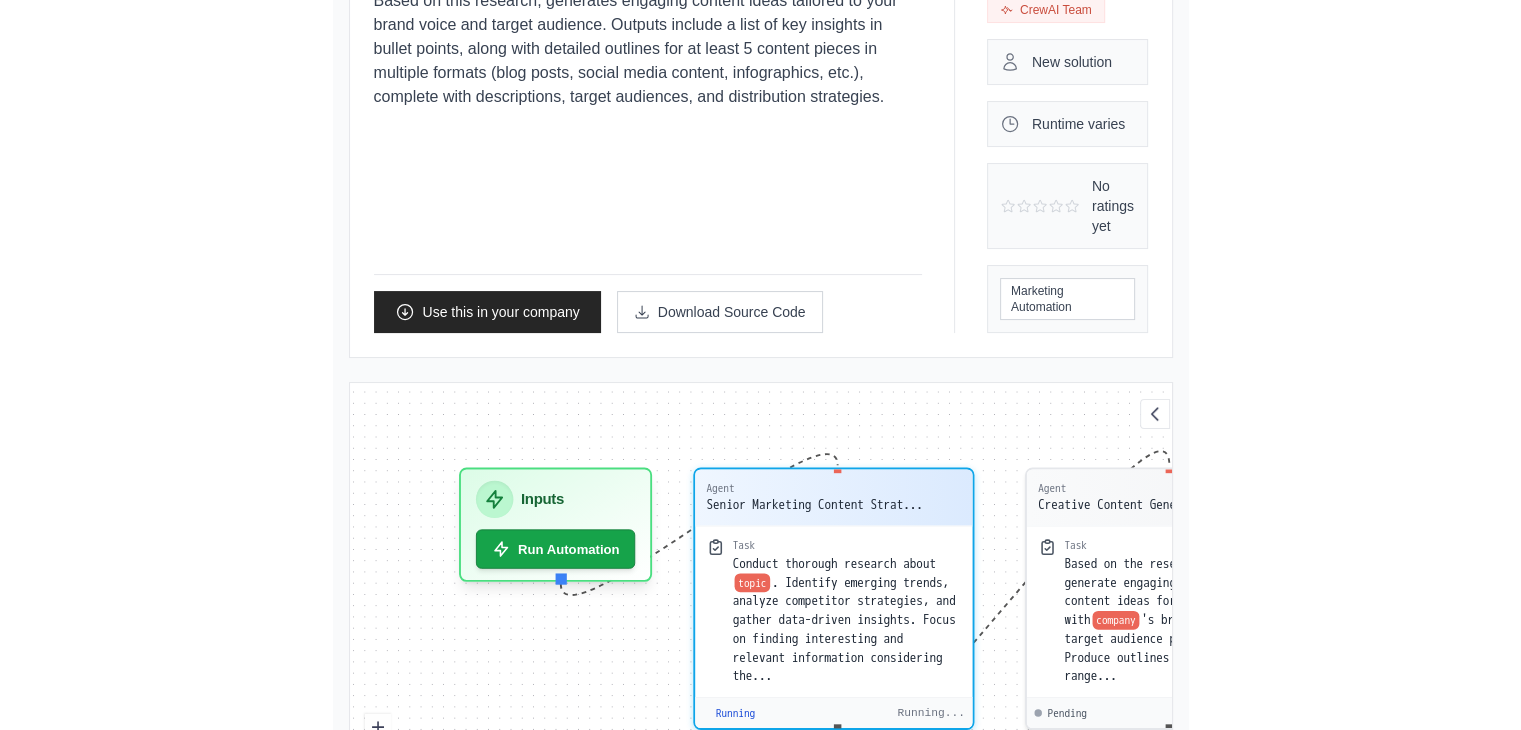 scroll, scrollTop: 285, scrollLeft: 0, axis: vertical 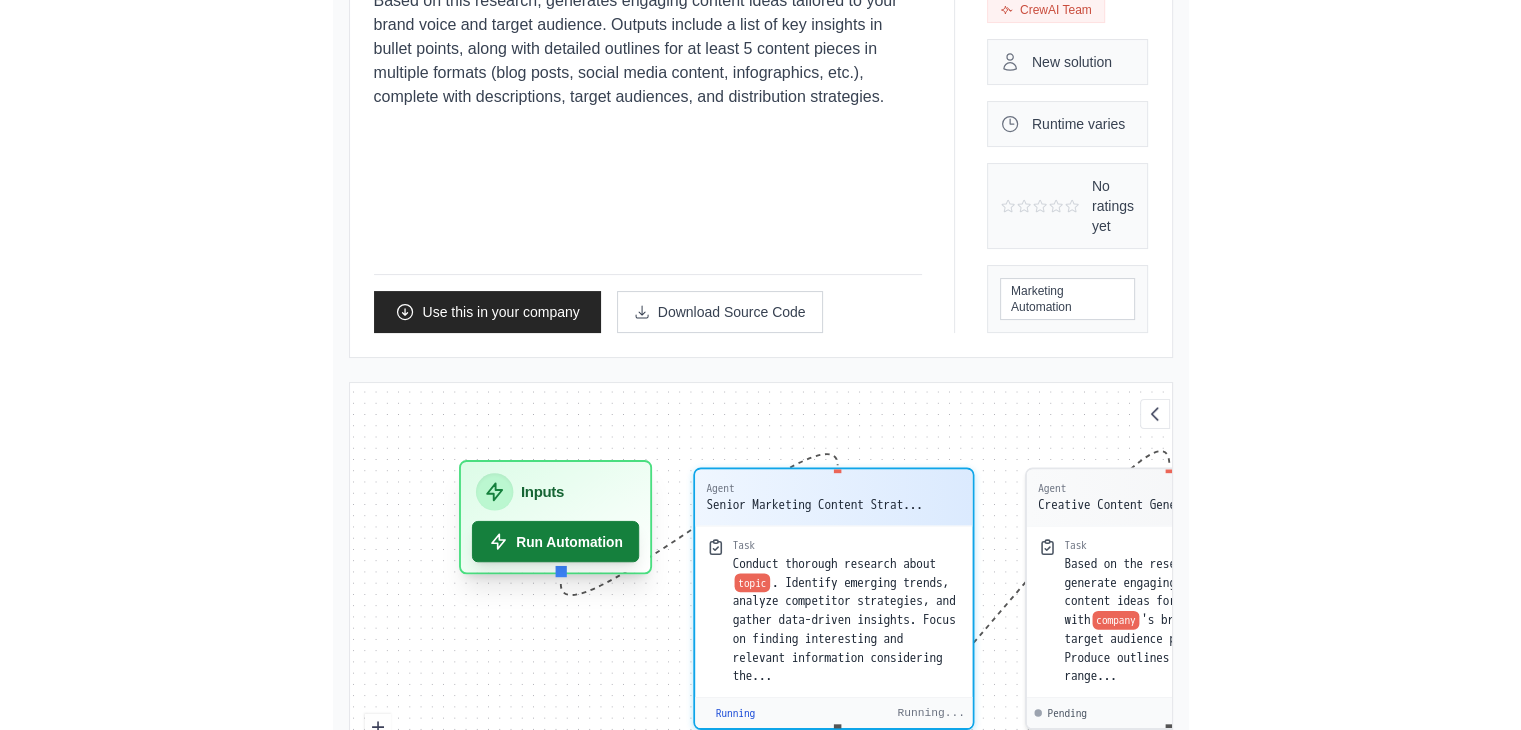 click on "Run Automation" at bounding box center (555, 541) 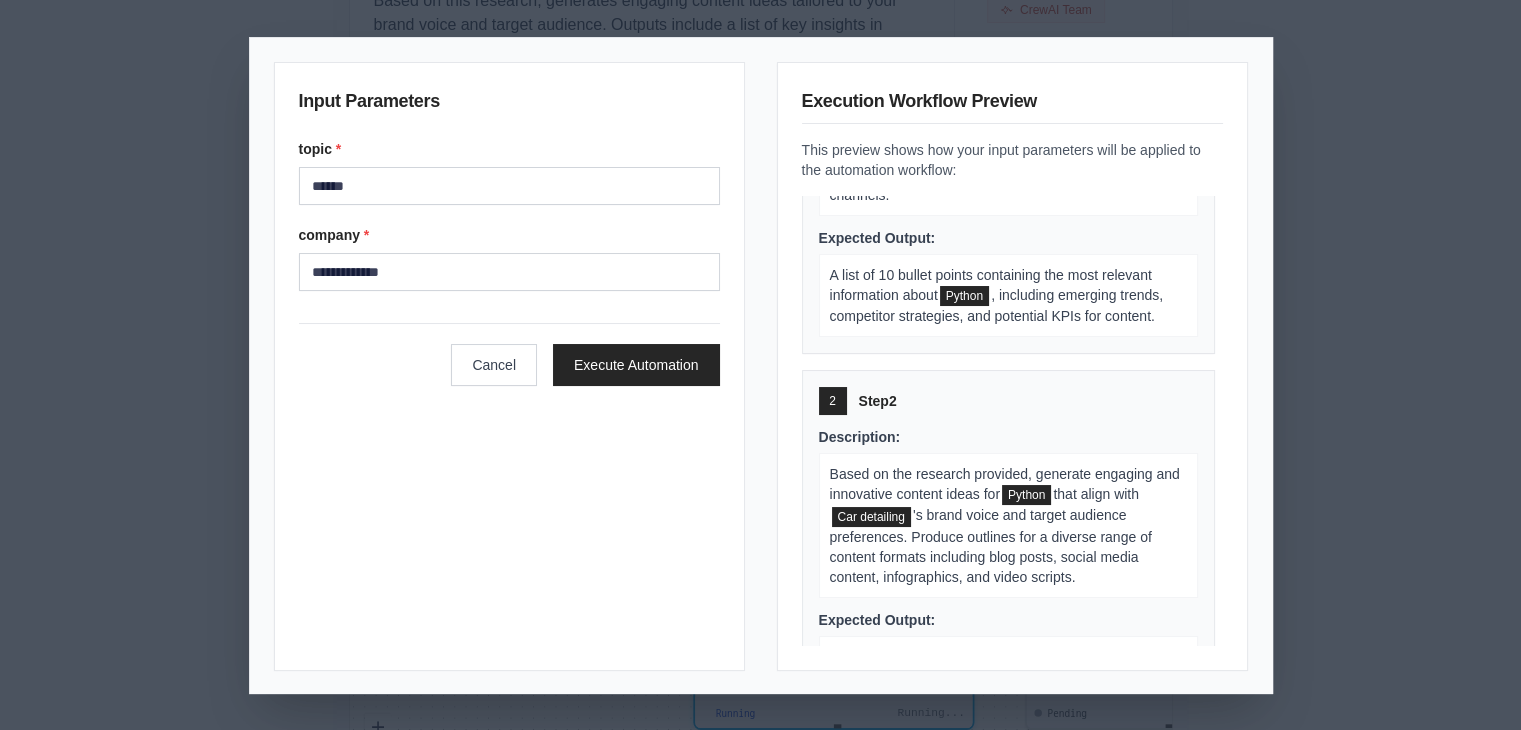 scroll, scrollTop: 371, scrollLeft: 0, axis: vertical 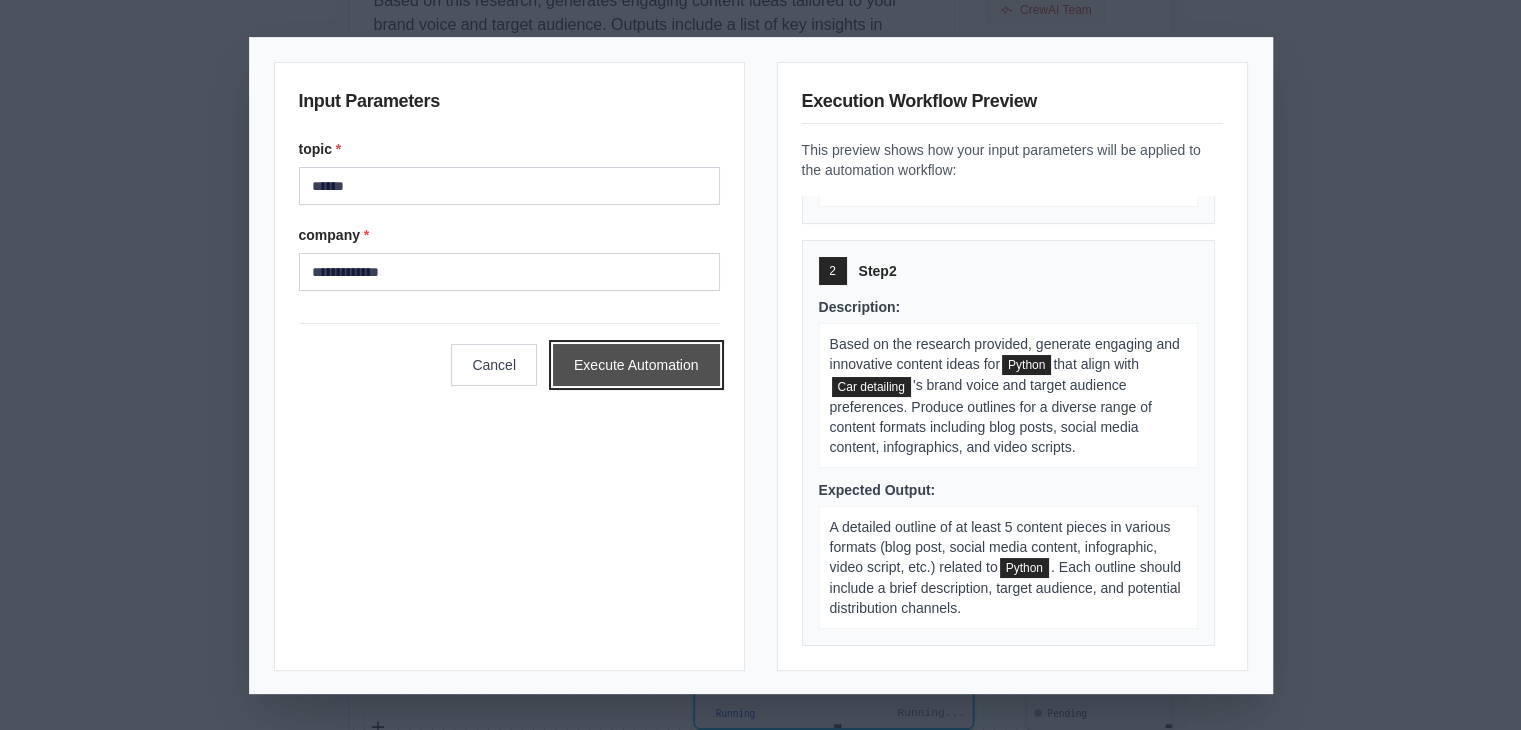 click on "Execute Automation" at bounding box center (636, 365) 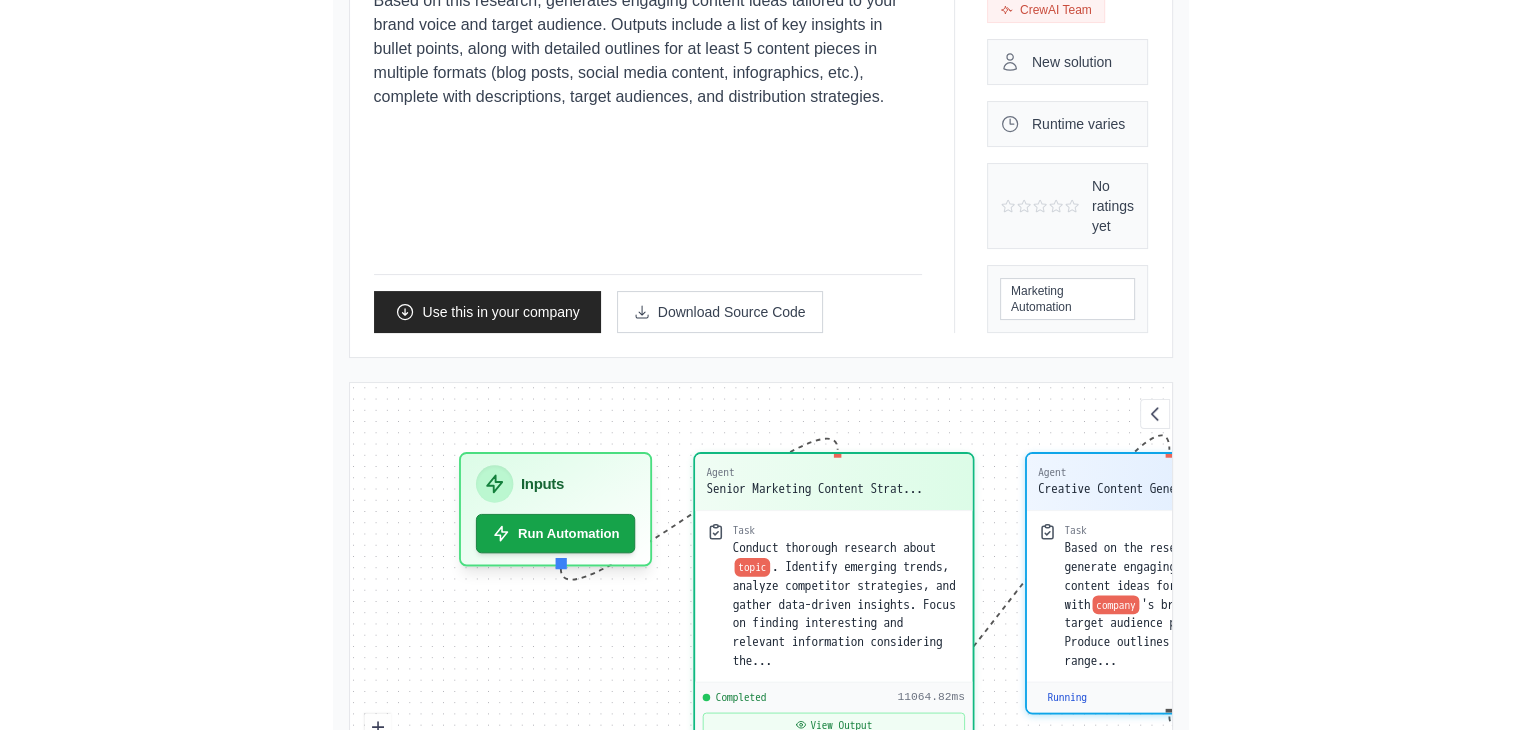 scroll, scrollTop: 9920, scrollLeft: 0, axis: vertical 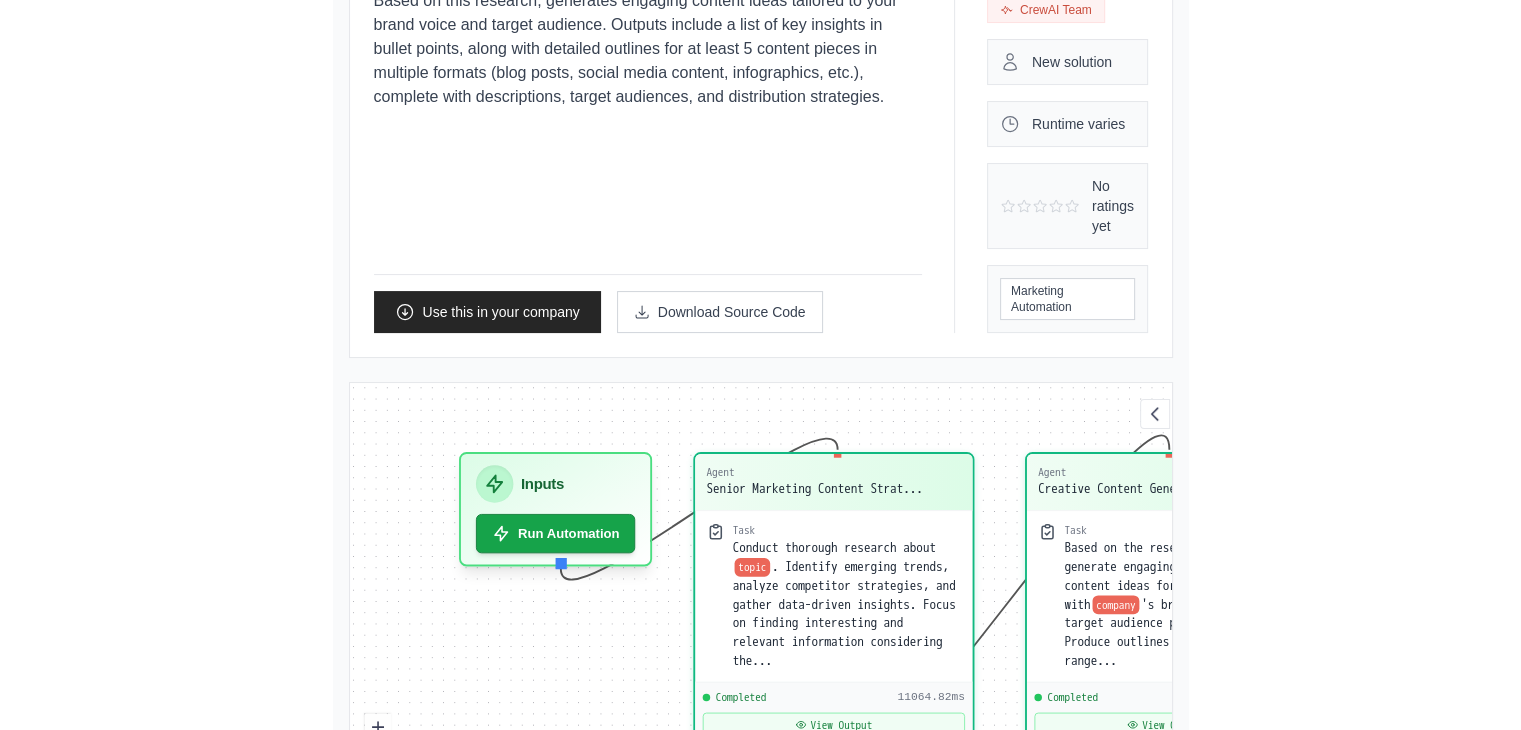 click on "View Result" at bounding box center [1474, 681] 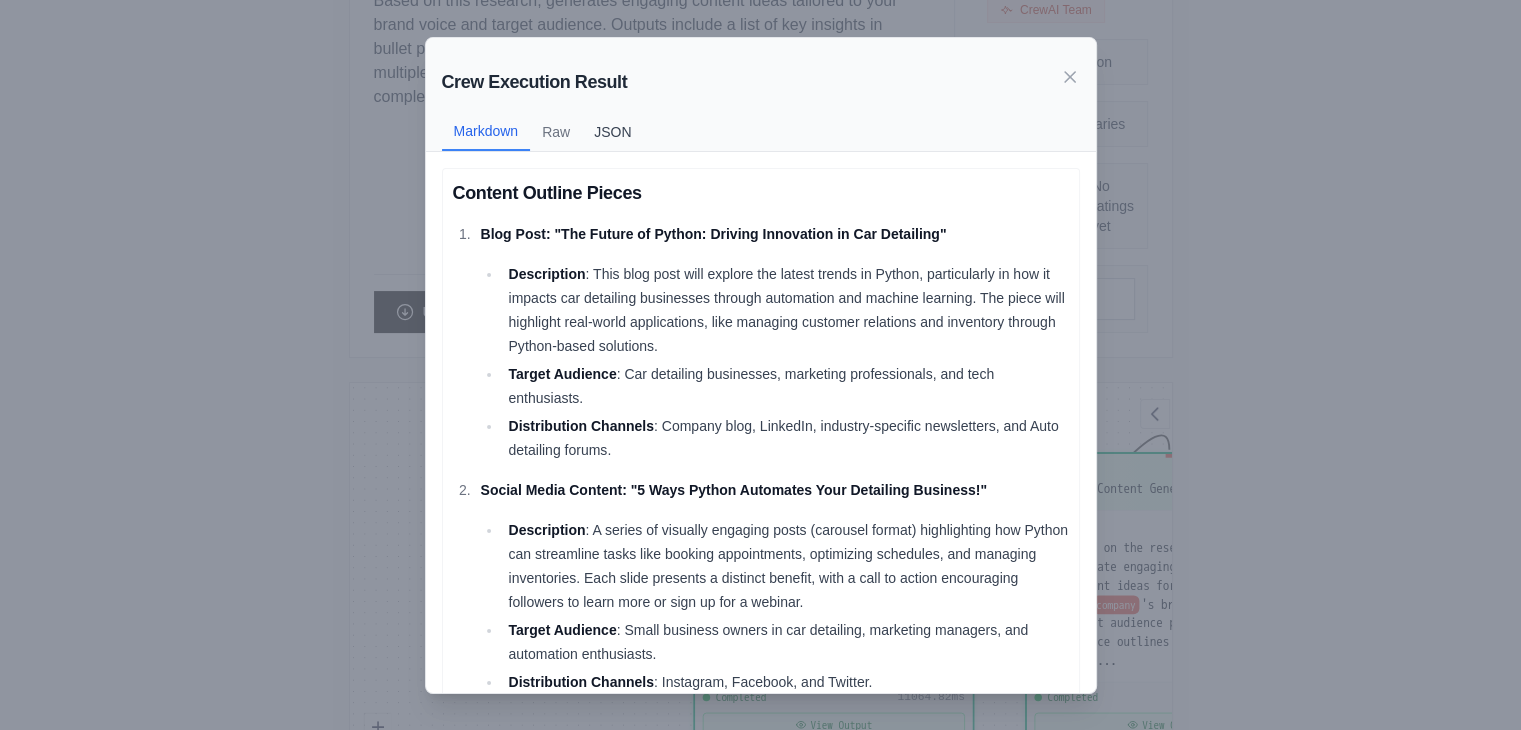 click on "JSON" at bounding box center (612, 132) 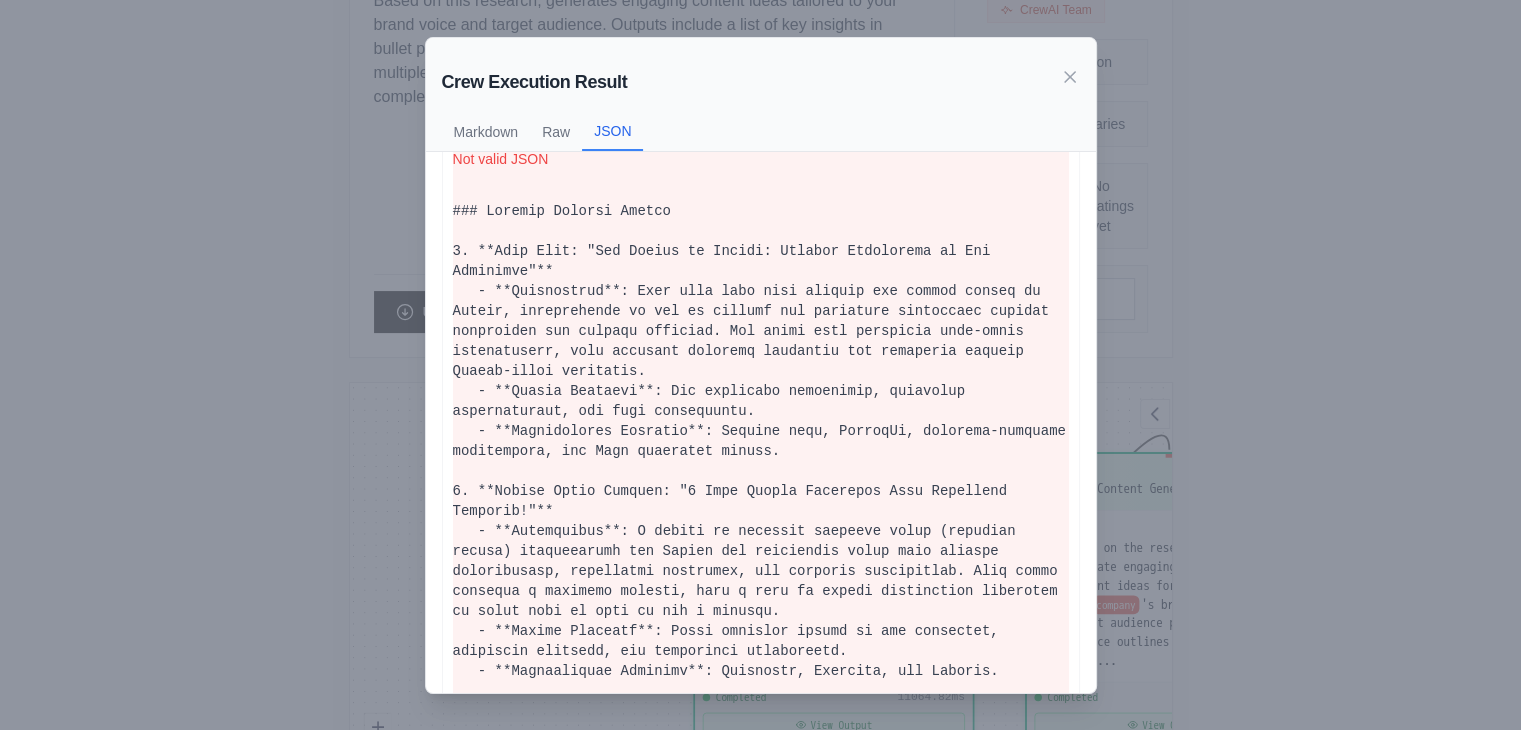 scroll, scrollTop: 0, scrollLeft: 0, axis: both 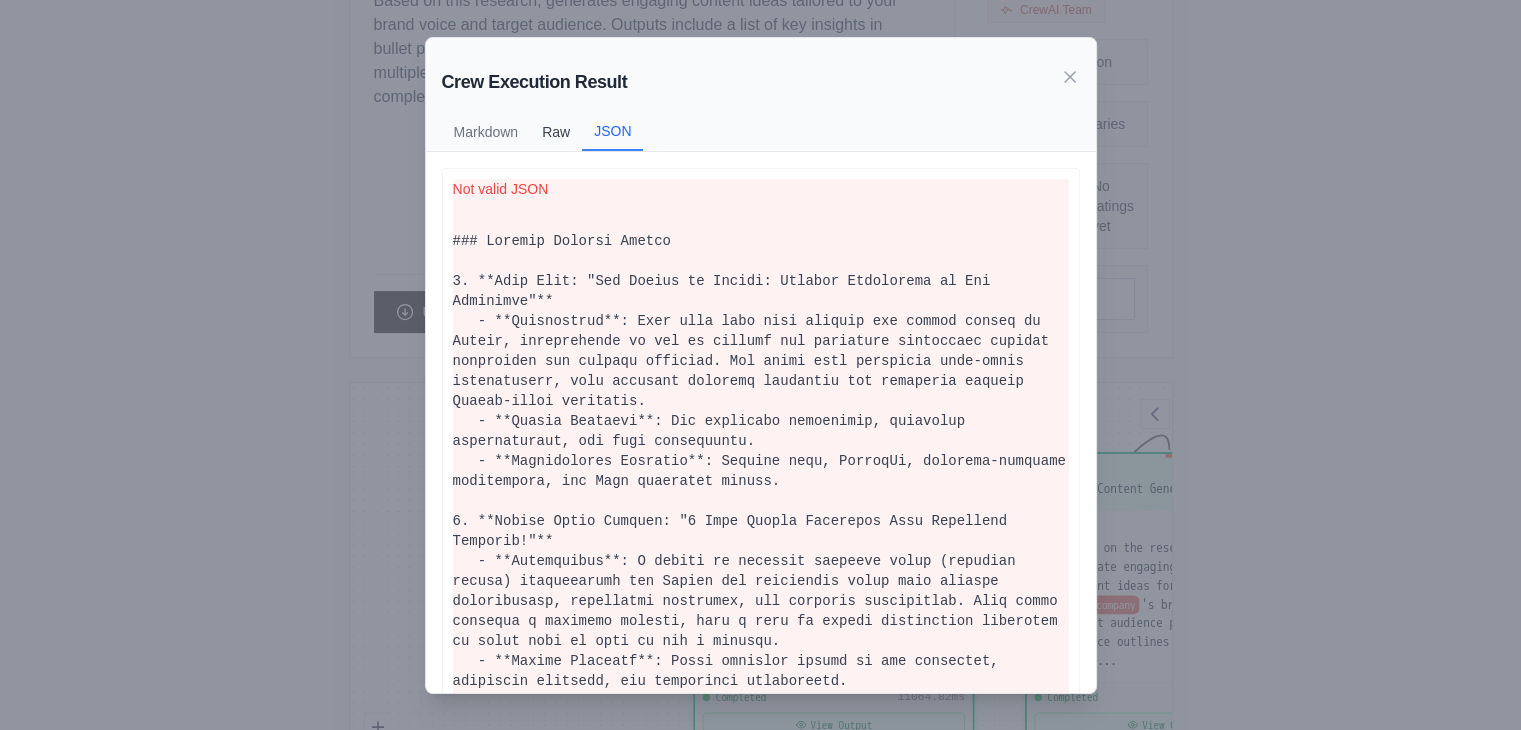 click on "Raw" at bounding box center (556, 132) 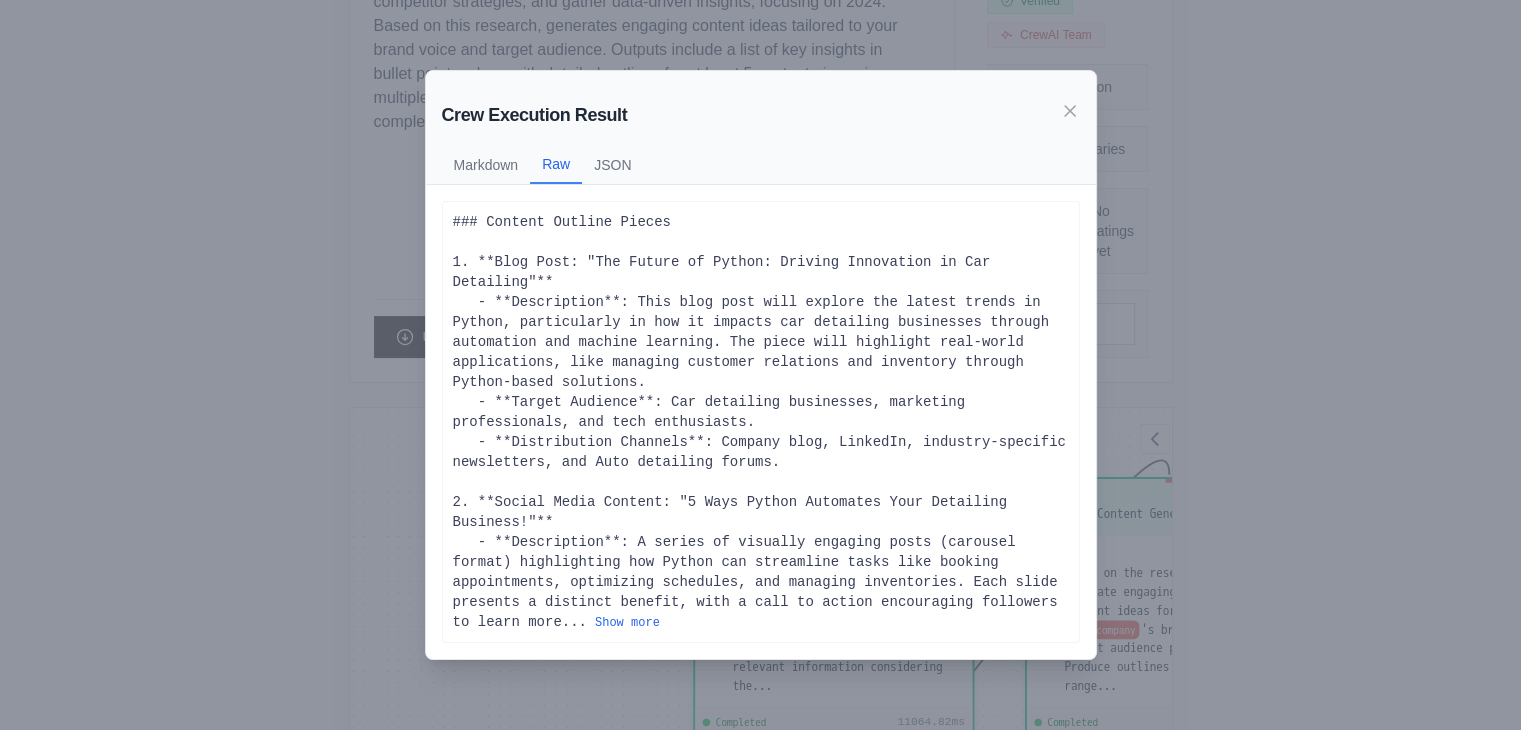 scroll, scrollTop: 254, scrollLeft: 0, axis: vertical 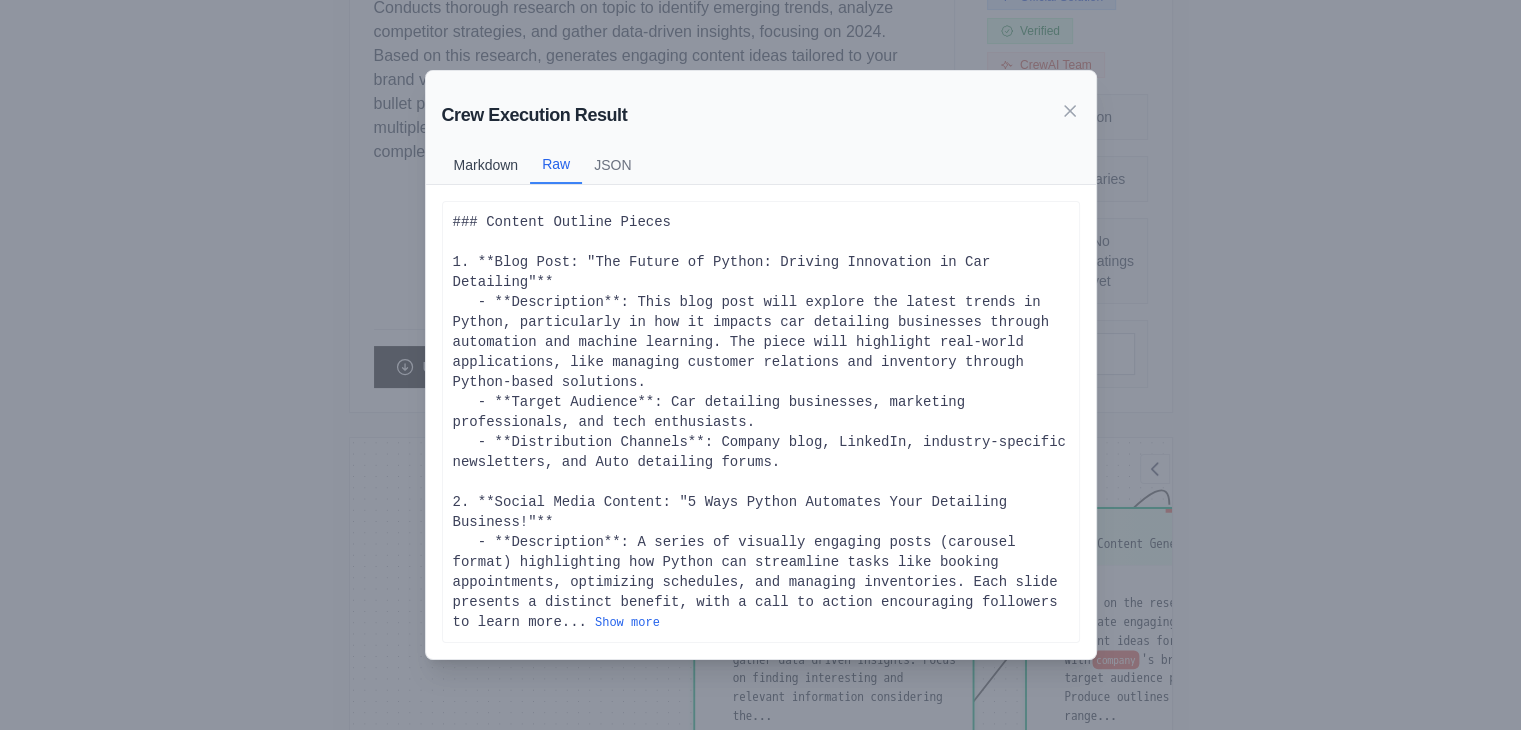 click on "Markdown" at bounding box center (486, 165) 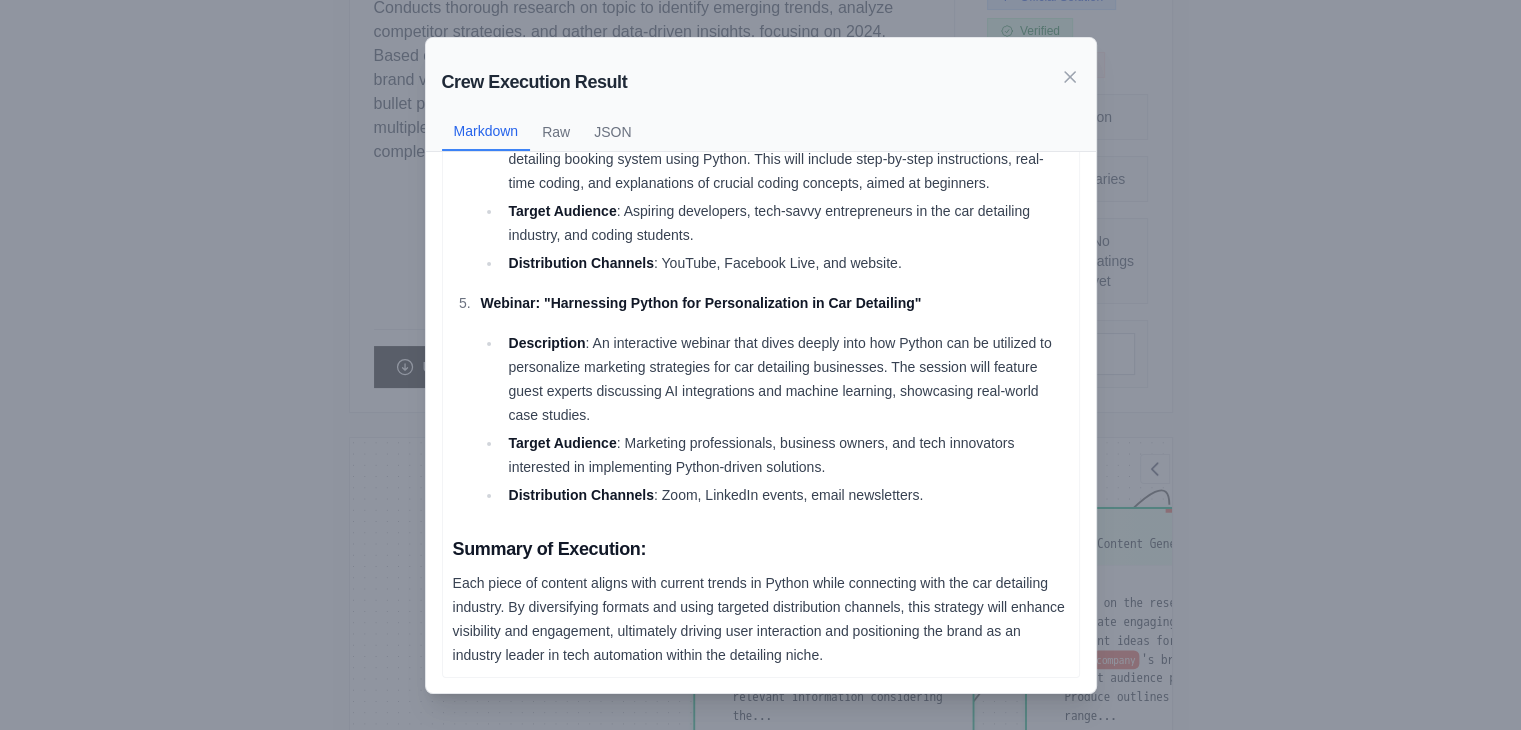 scroll, scrollTop: 860, scrollLeft: 0, axis: vertical 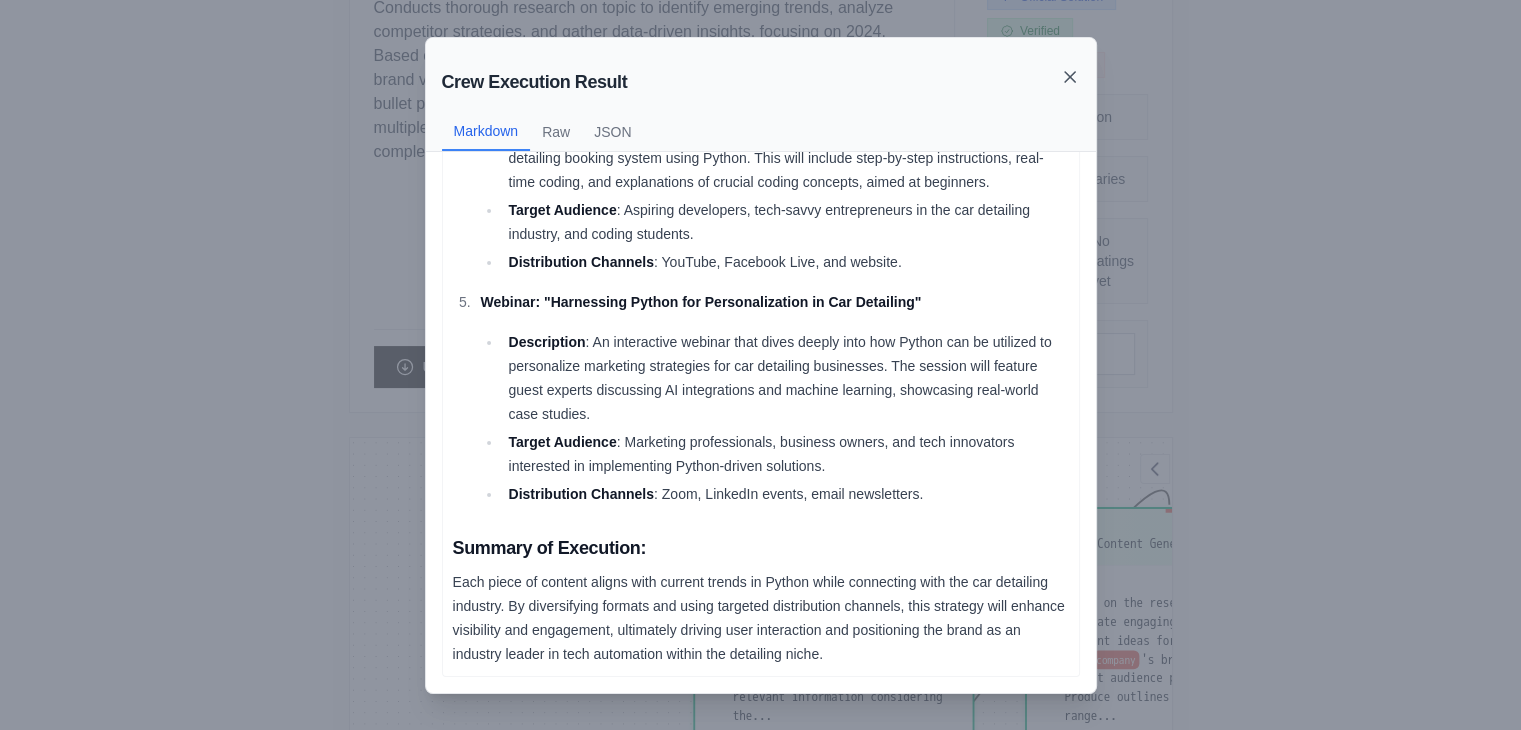 click 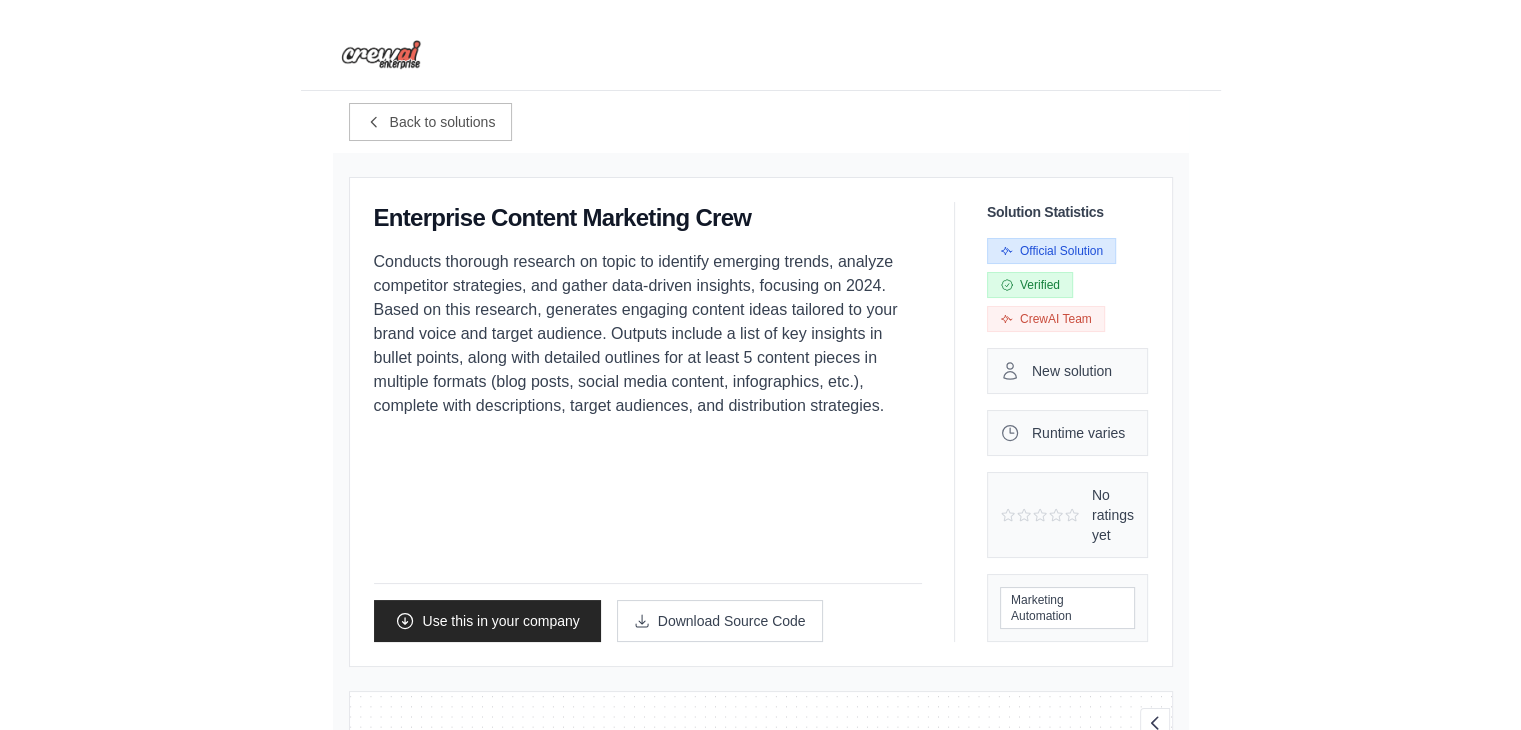scroll, scrollTop: 0, scrollLeft: 0, axis: both 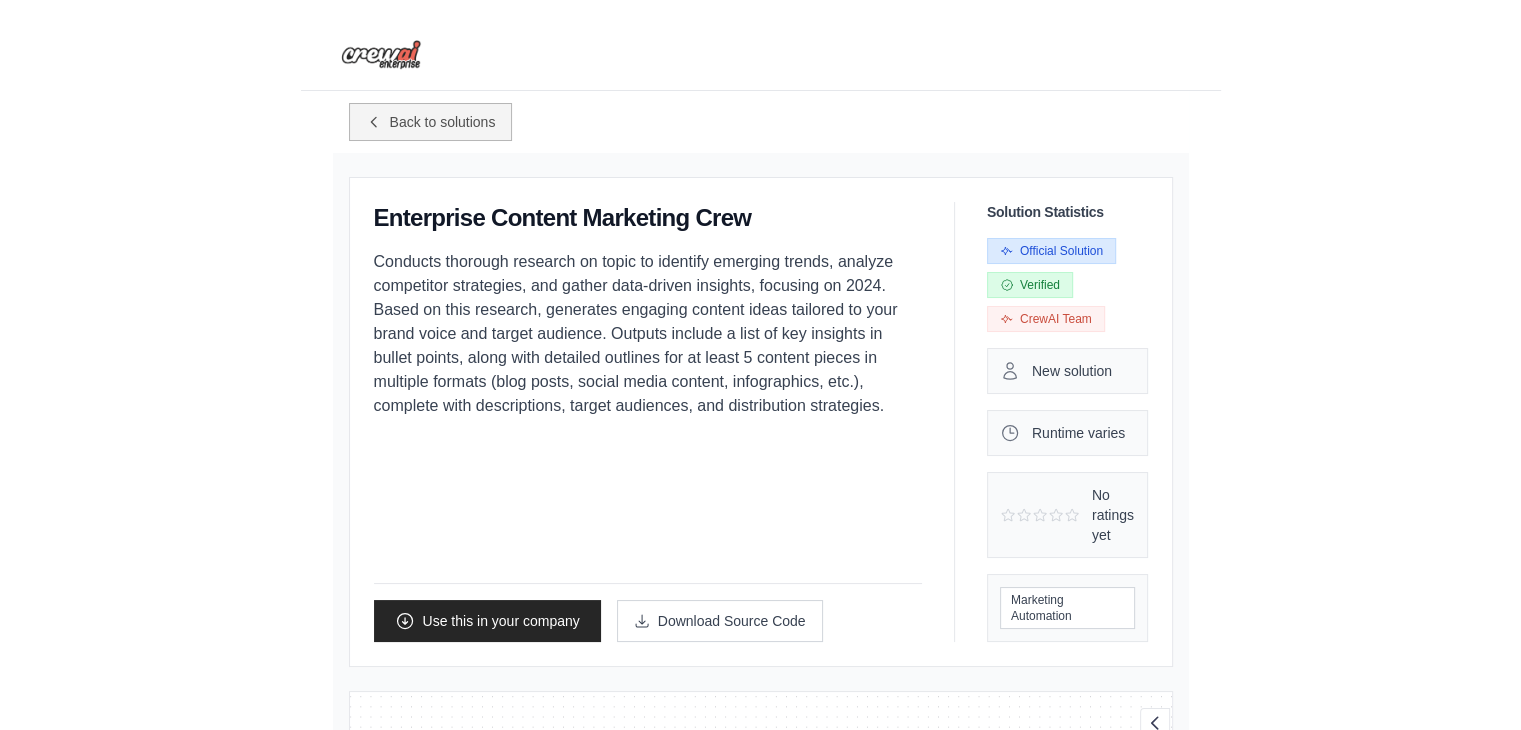 click on "Back to solutions" at bounding box center (443, 122) 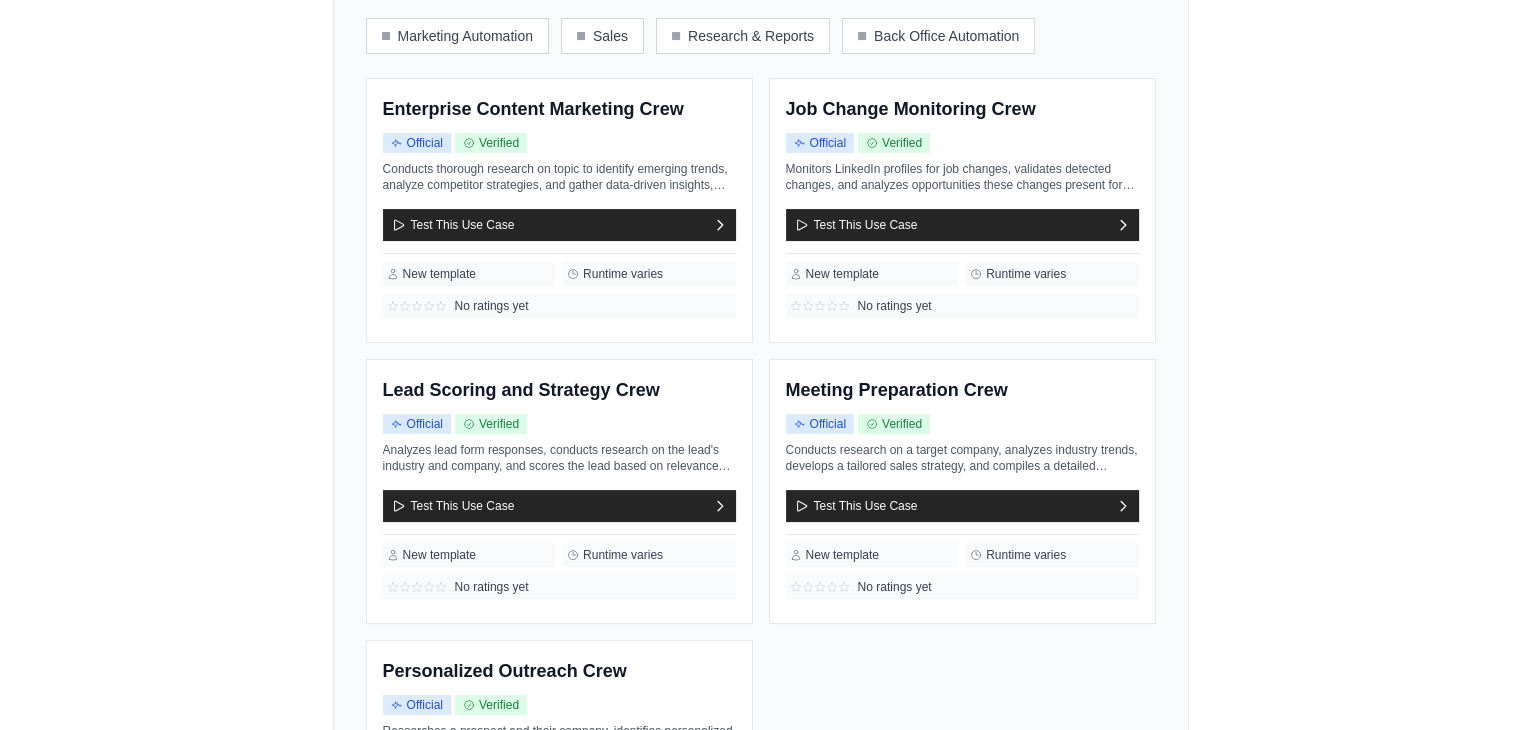 scroll, scrollTop: 669, scrollLeft: 0, axis: vertical 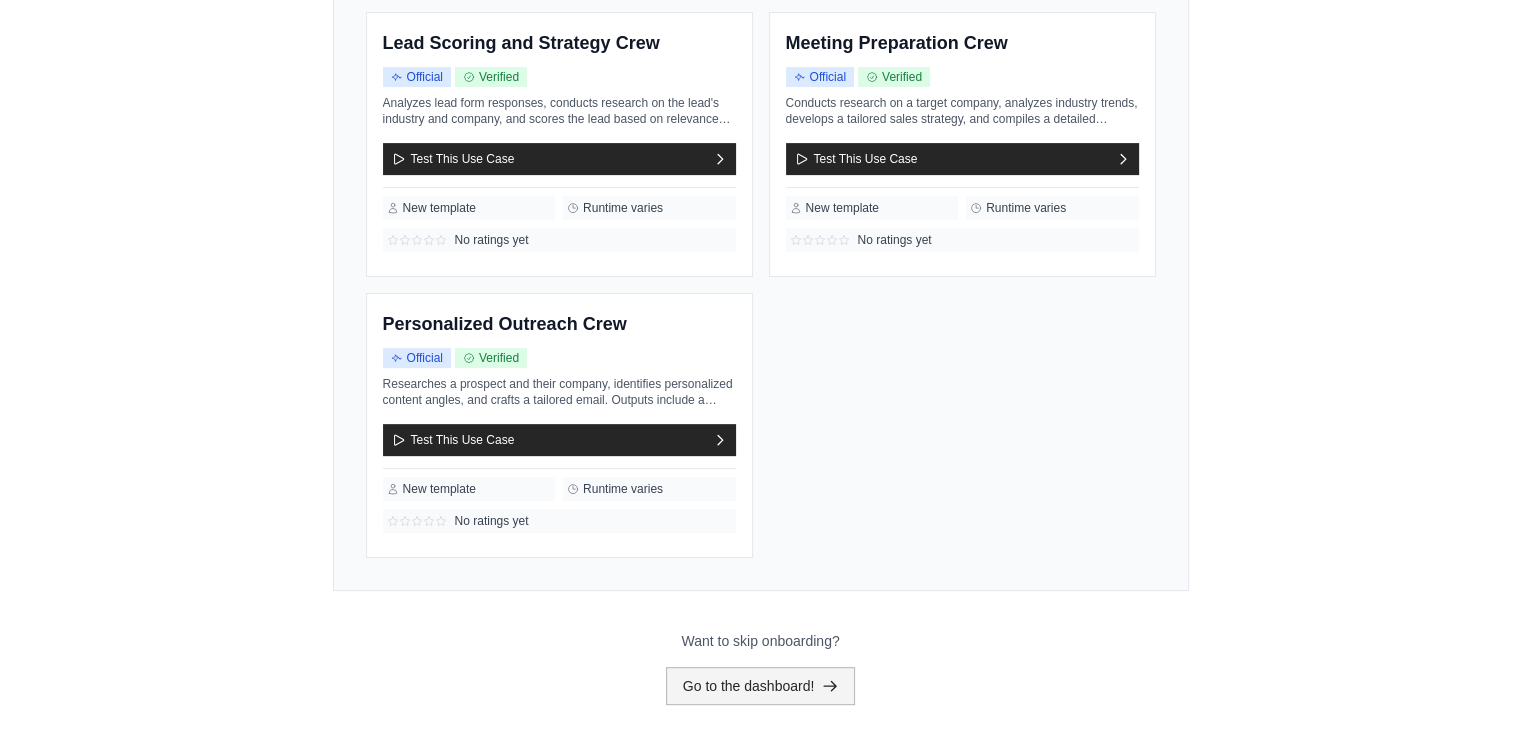 click on "Go to the dashboard!" at bounding box center [761, 686] 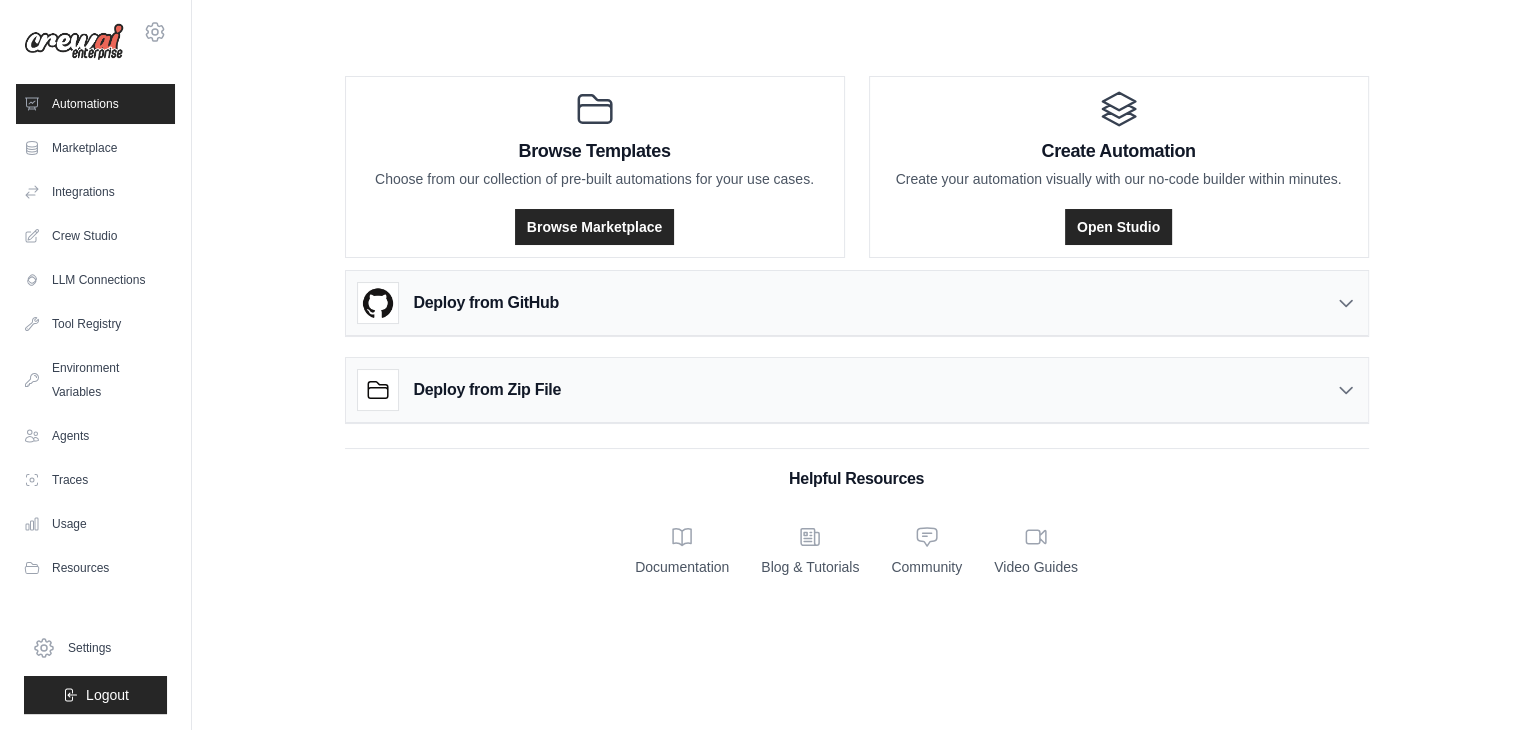 scroll, scrollTop: 0, scrollLeft: 0, axis: both 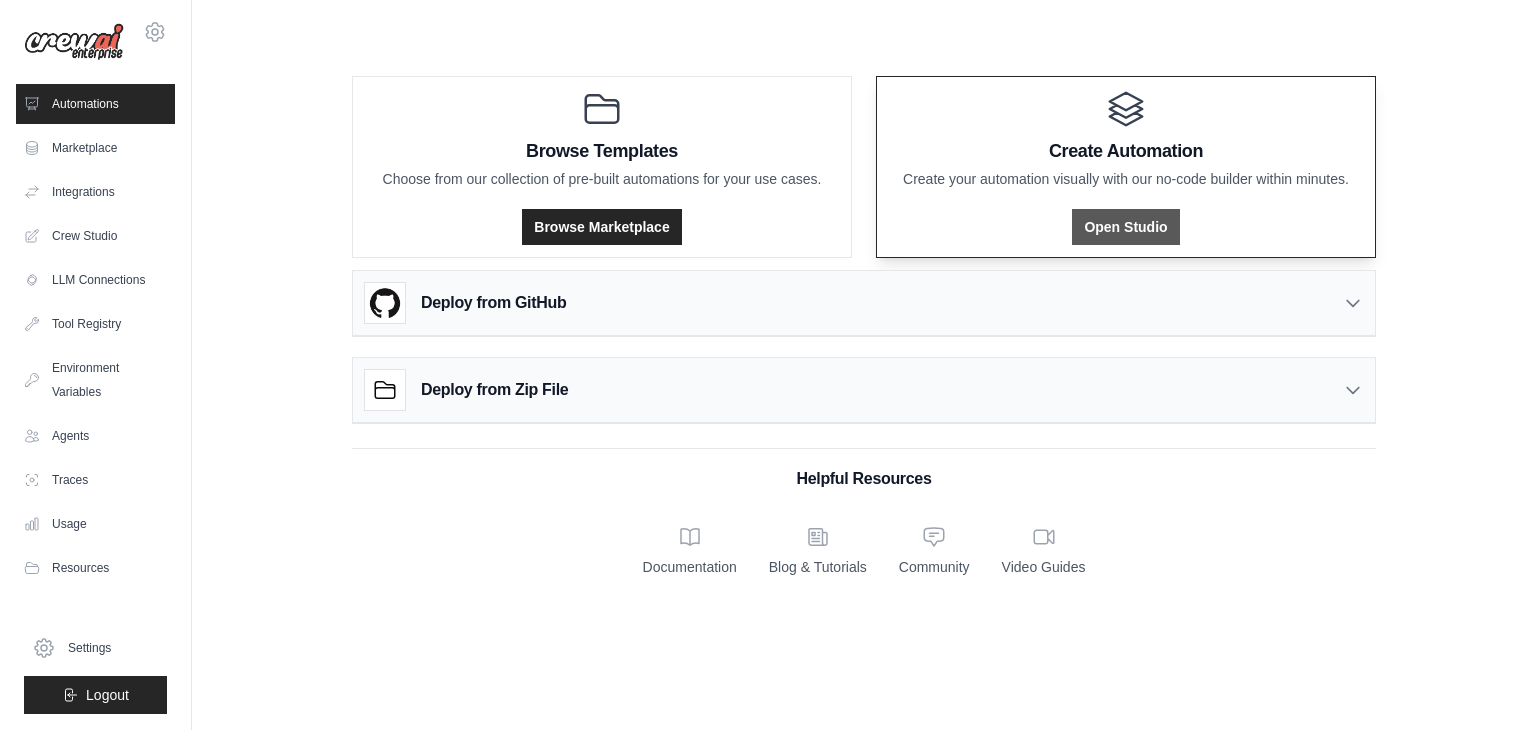 click on "Open Studio" at bounding box center (1125, 227) 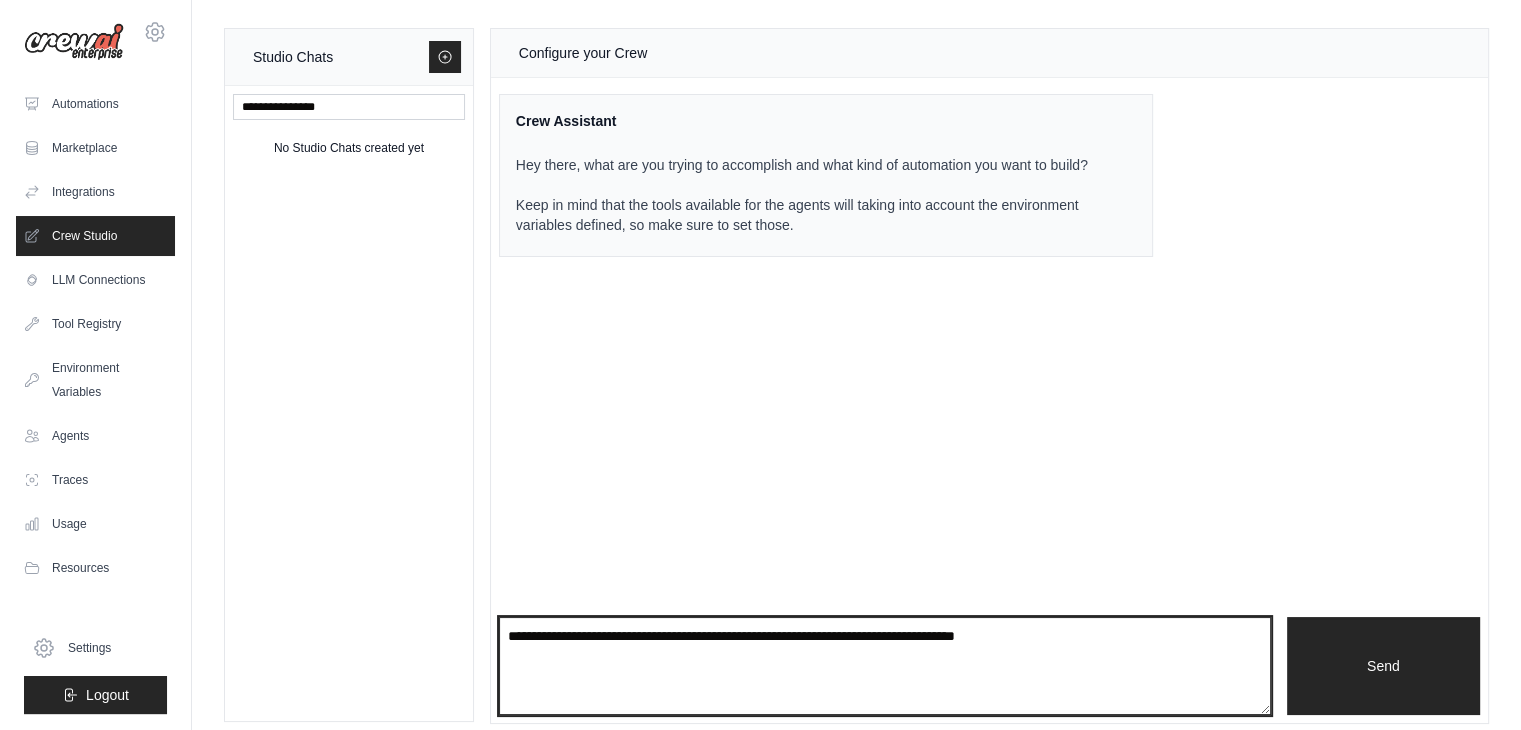 click at bounding box center (885, 666) 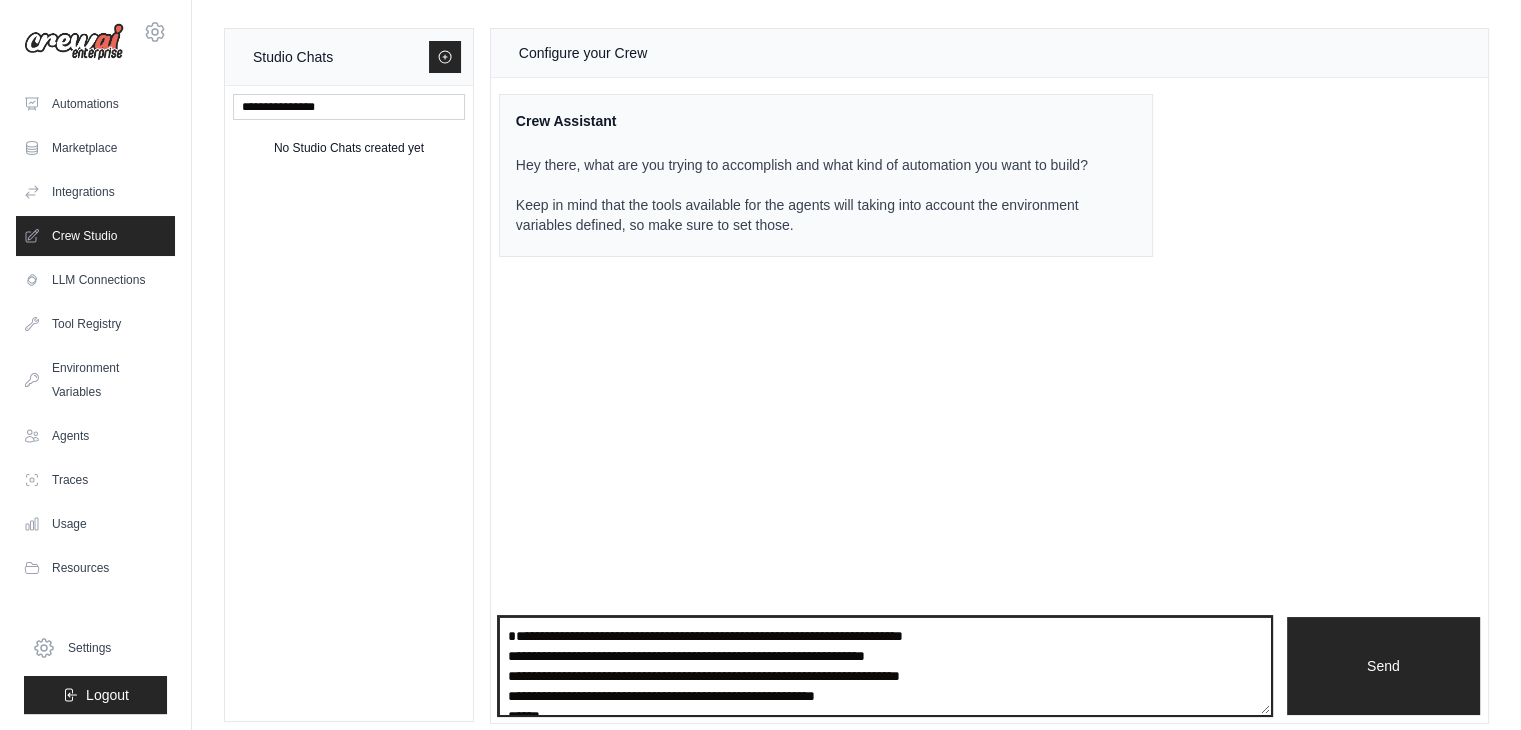 scroll, scrollTop: 310, scrollLeft: 0, axis: vertical 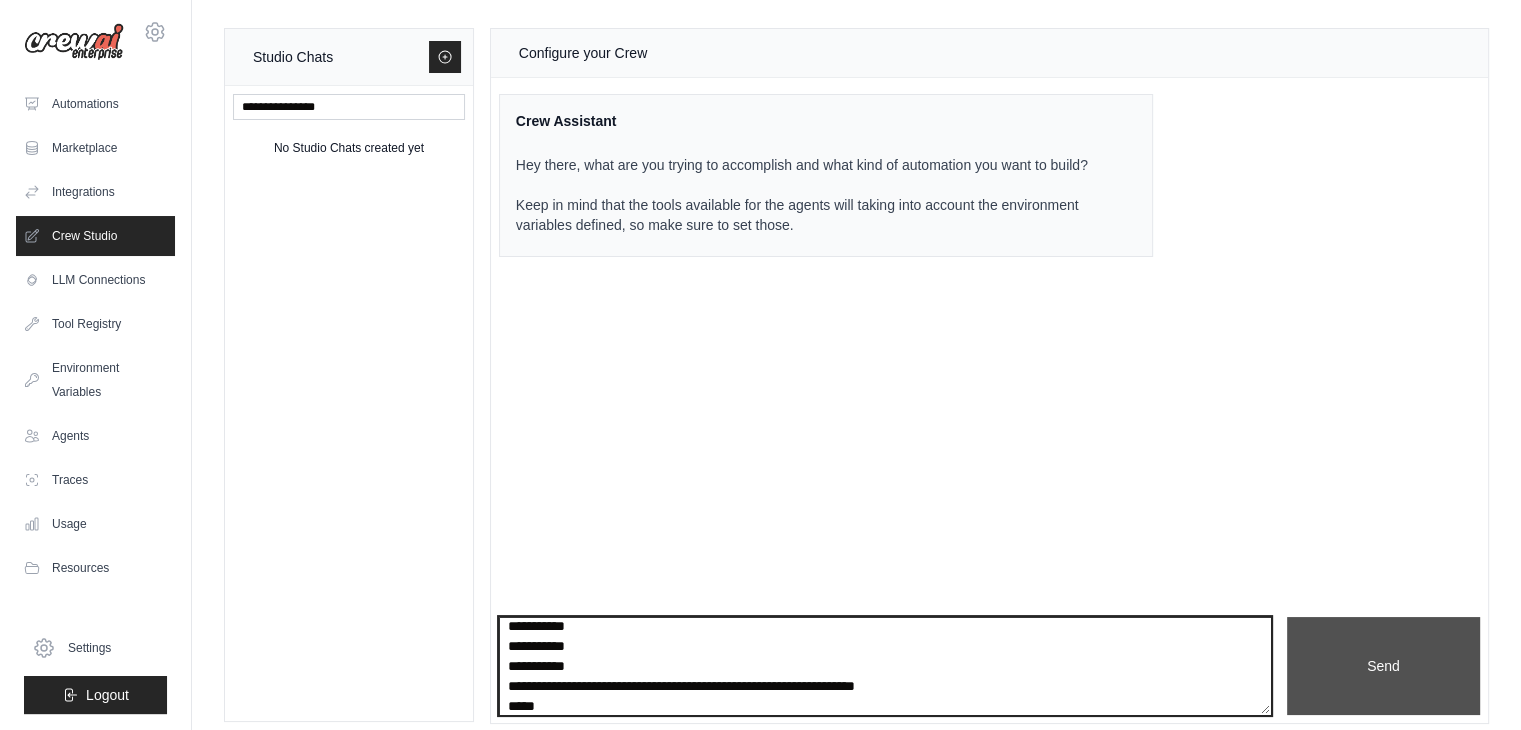 type on "**********" 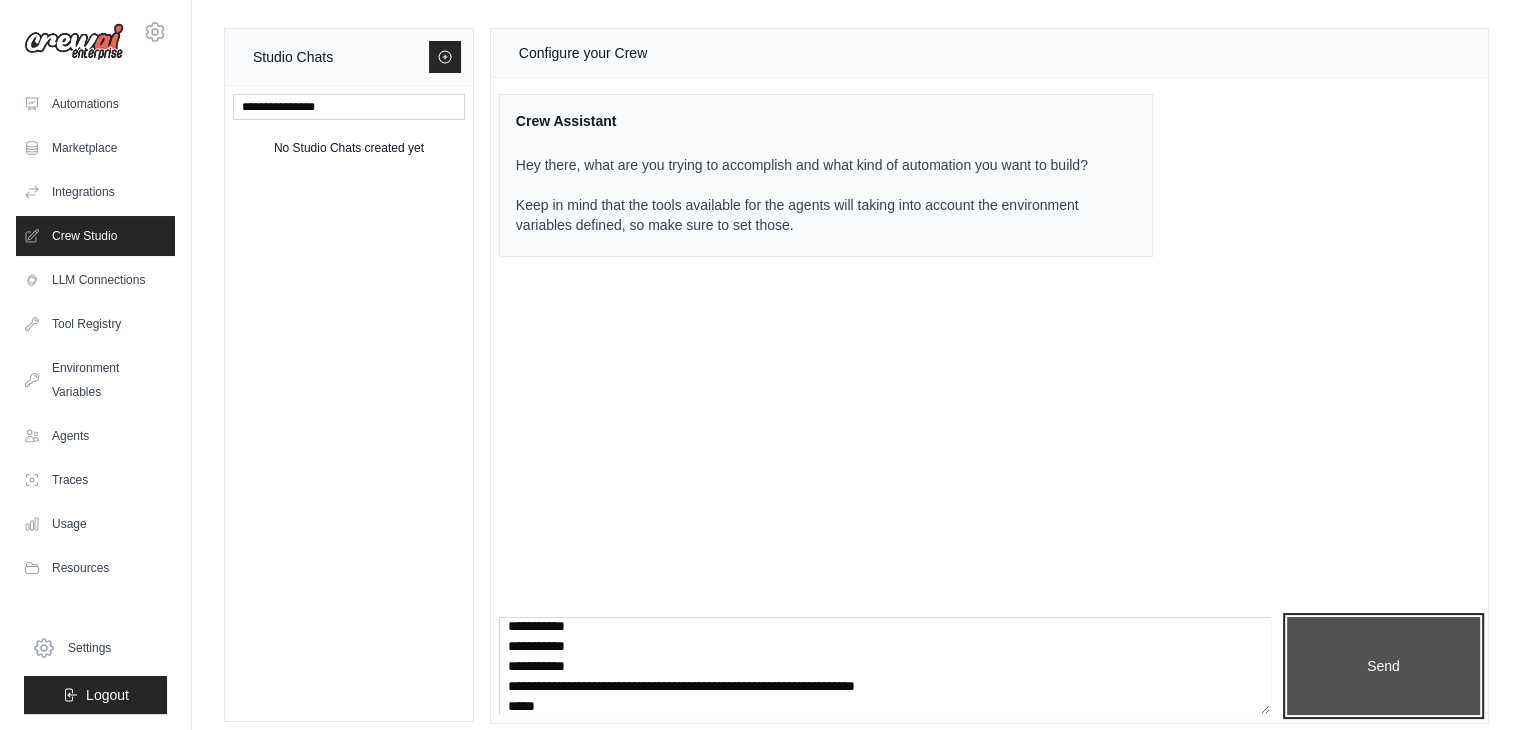 click on "Send" at bounding box center (1383, 666) 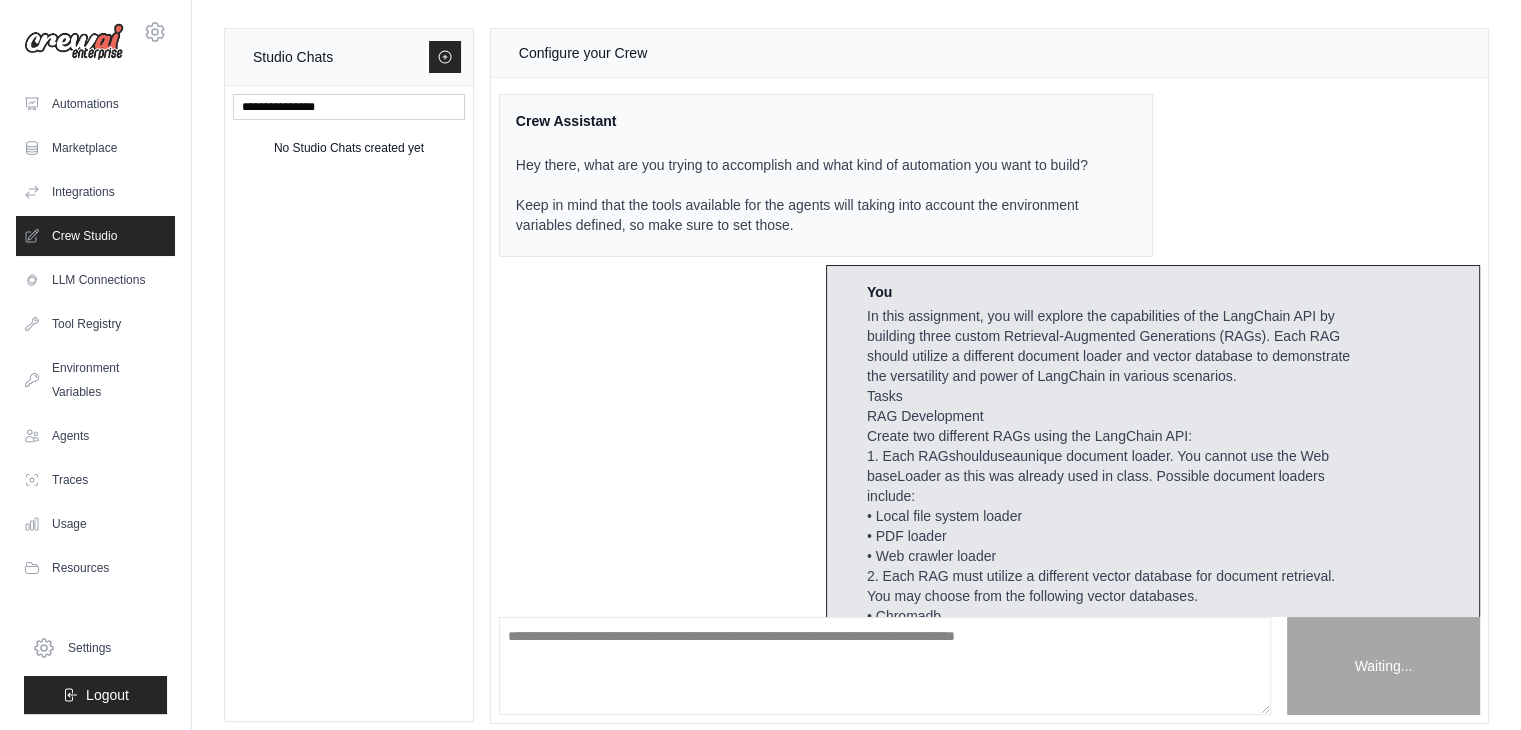 scroll, scrollTop: 0, scrollLeft: 0, axis: both 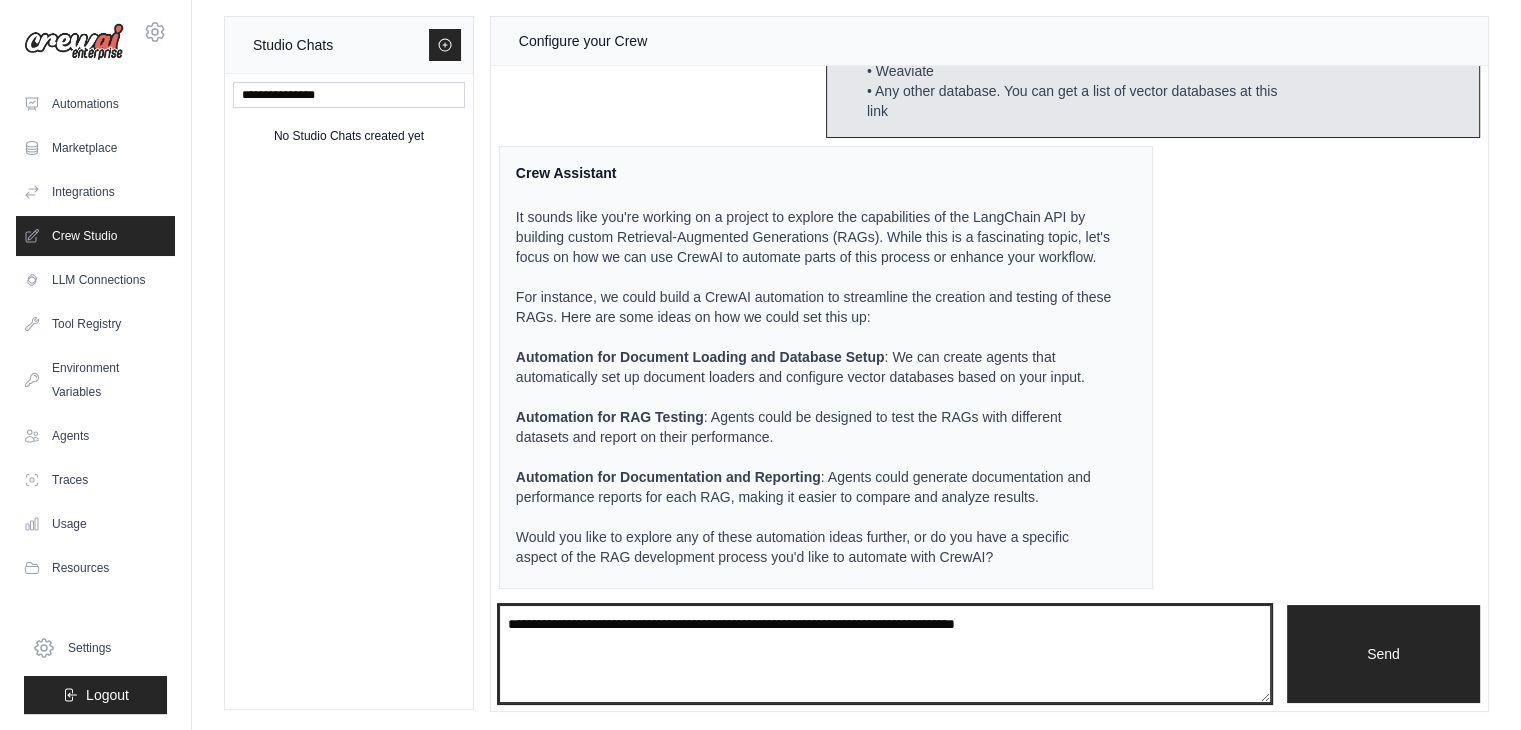 click at bounding box center [885, 654] 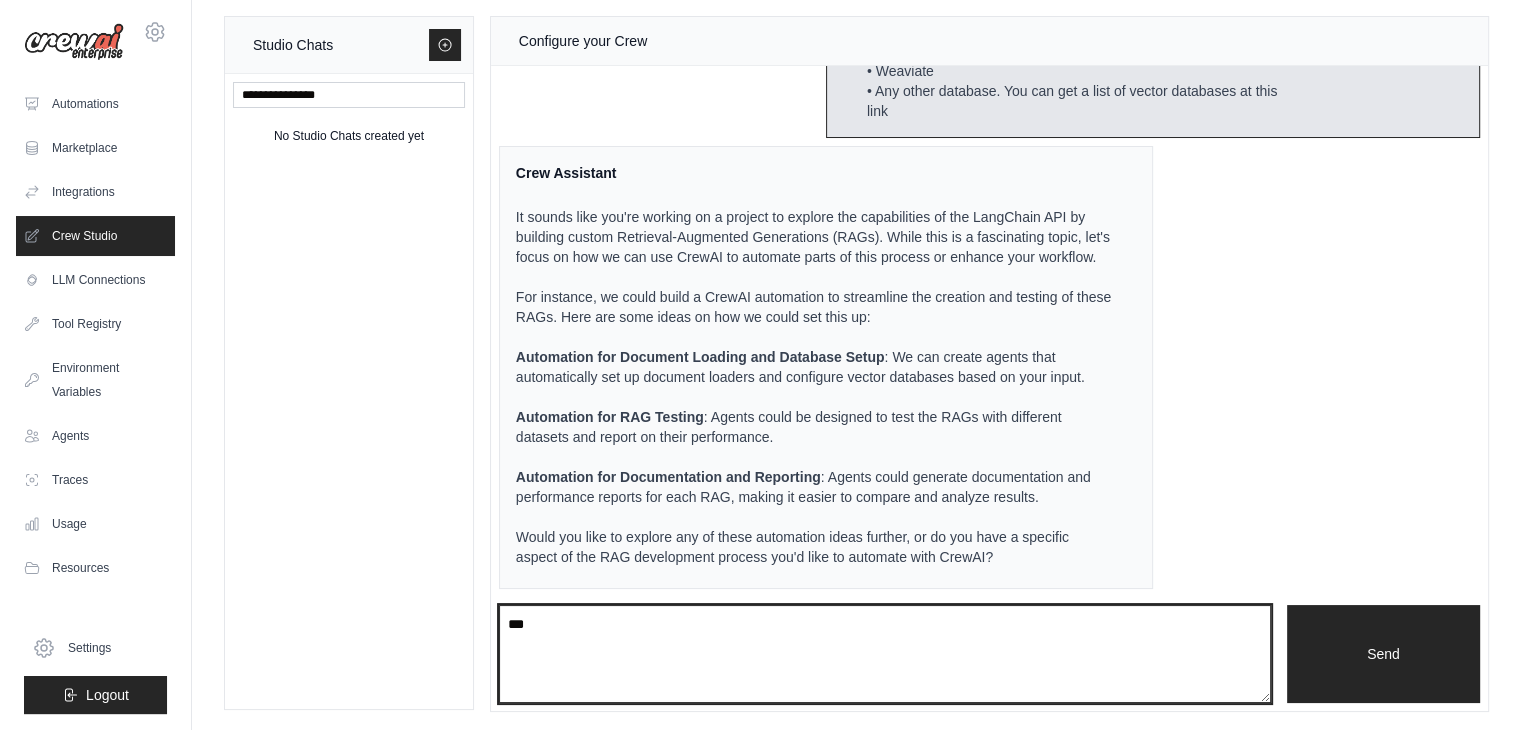 type on "***" 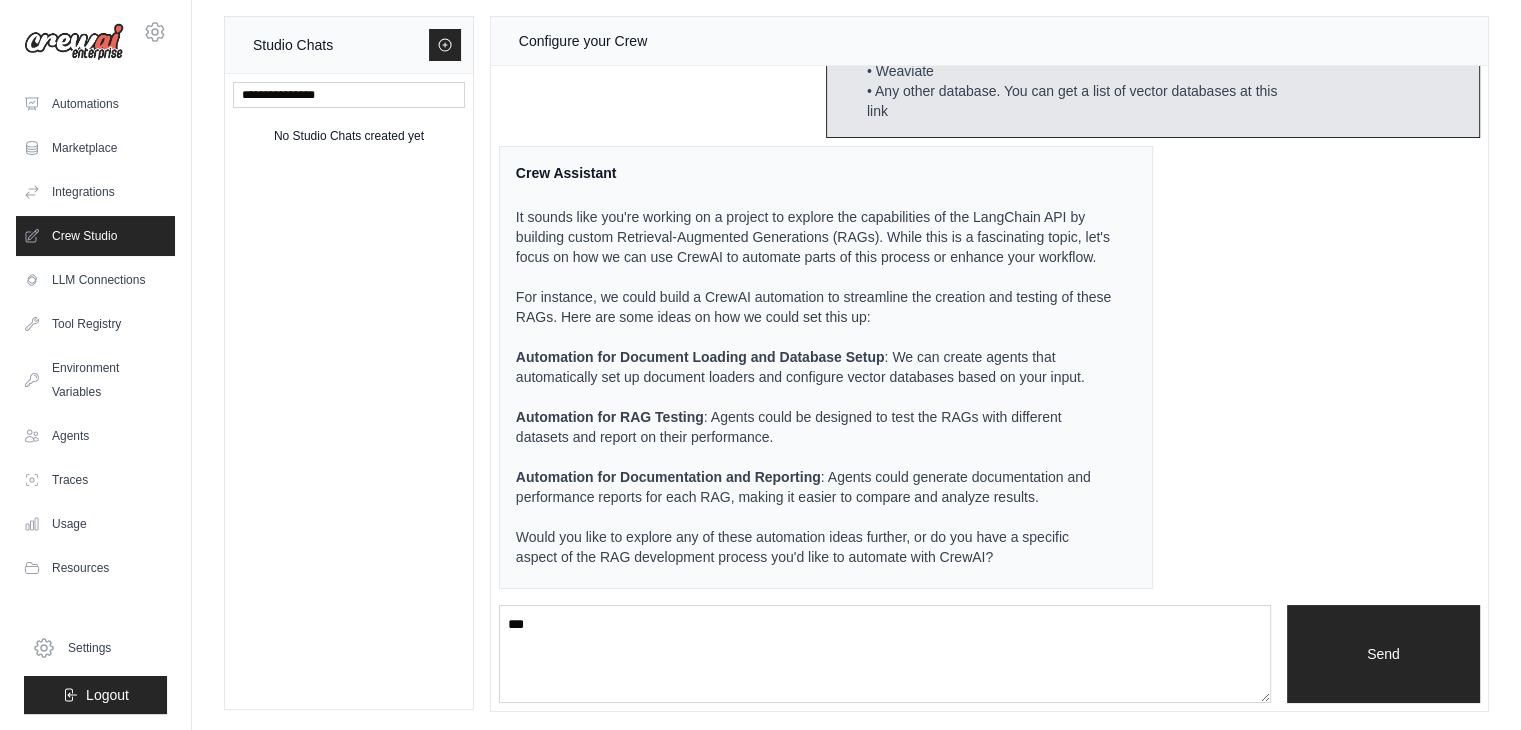 type 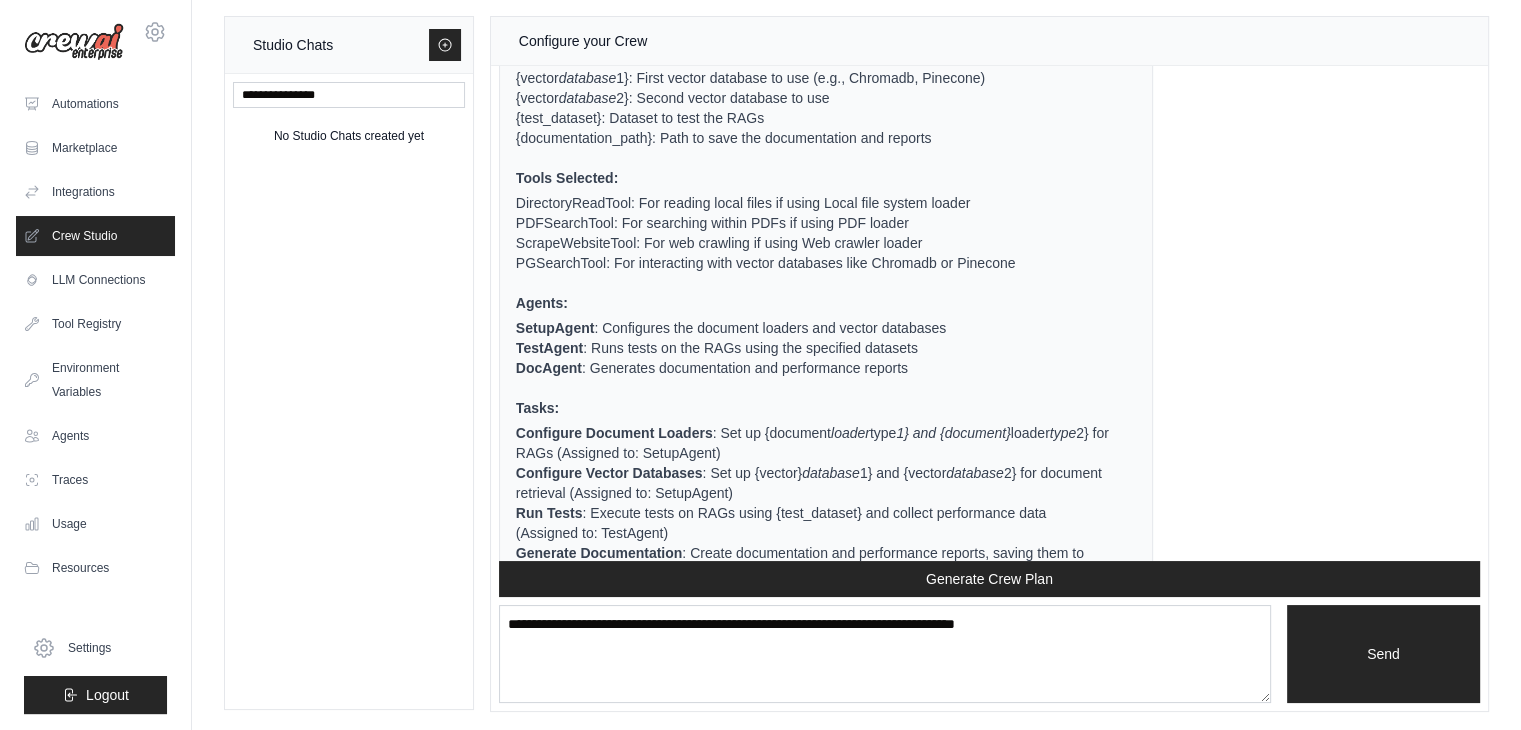 scroll, scrollTop: 1692, scrollLeft: 0, axis: vertical 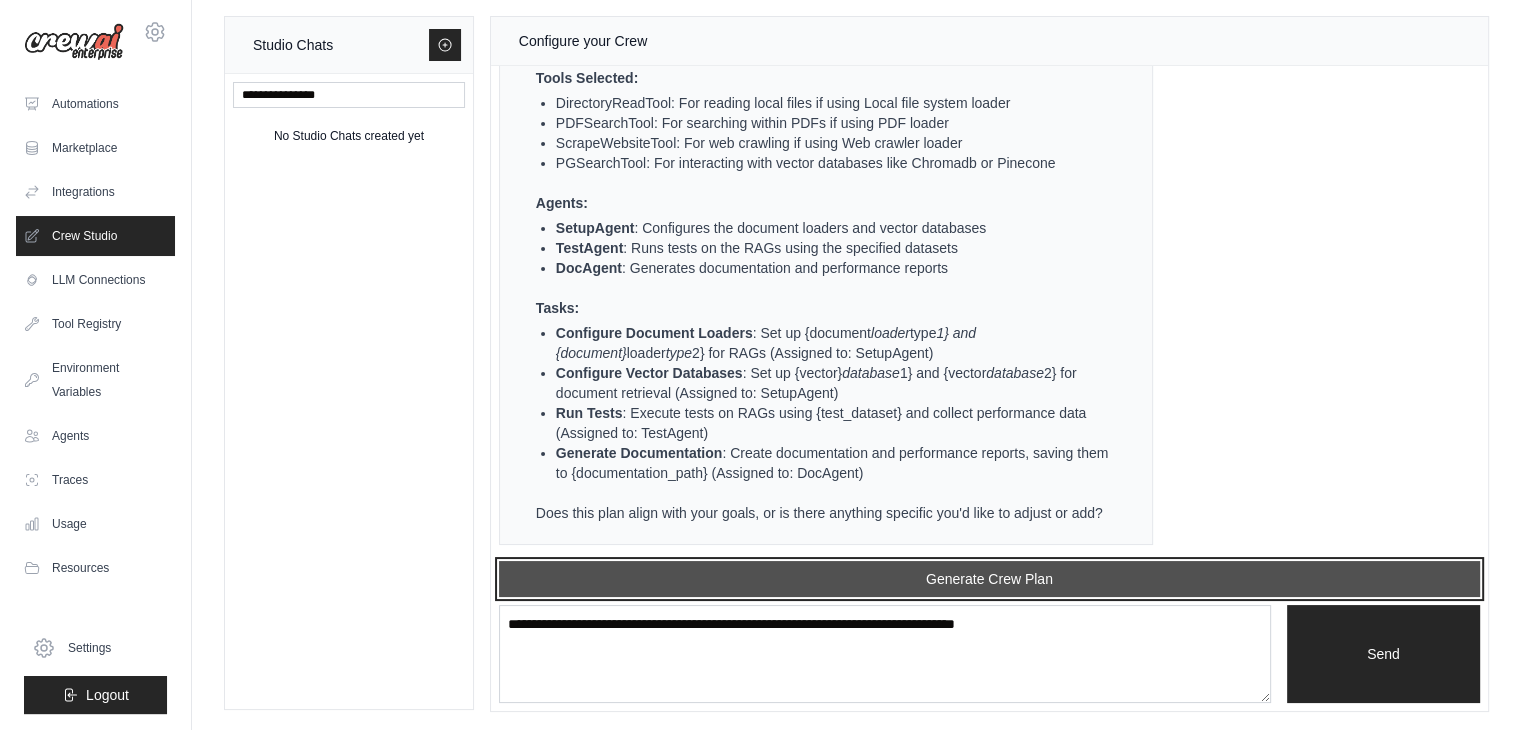 click on "Generate Crew Plan" at bounding box center (989, 579) 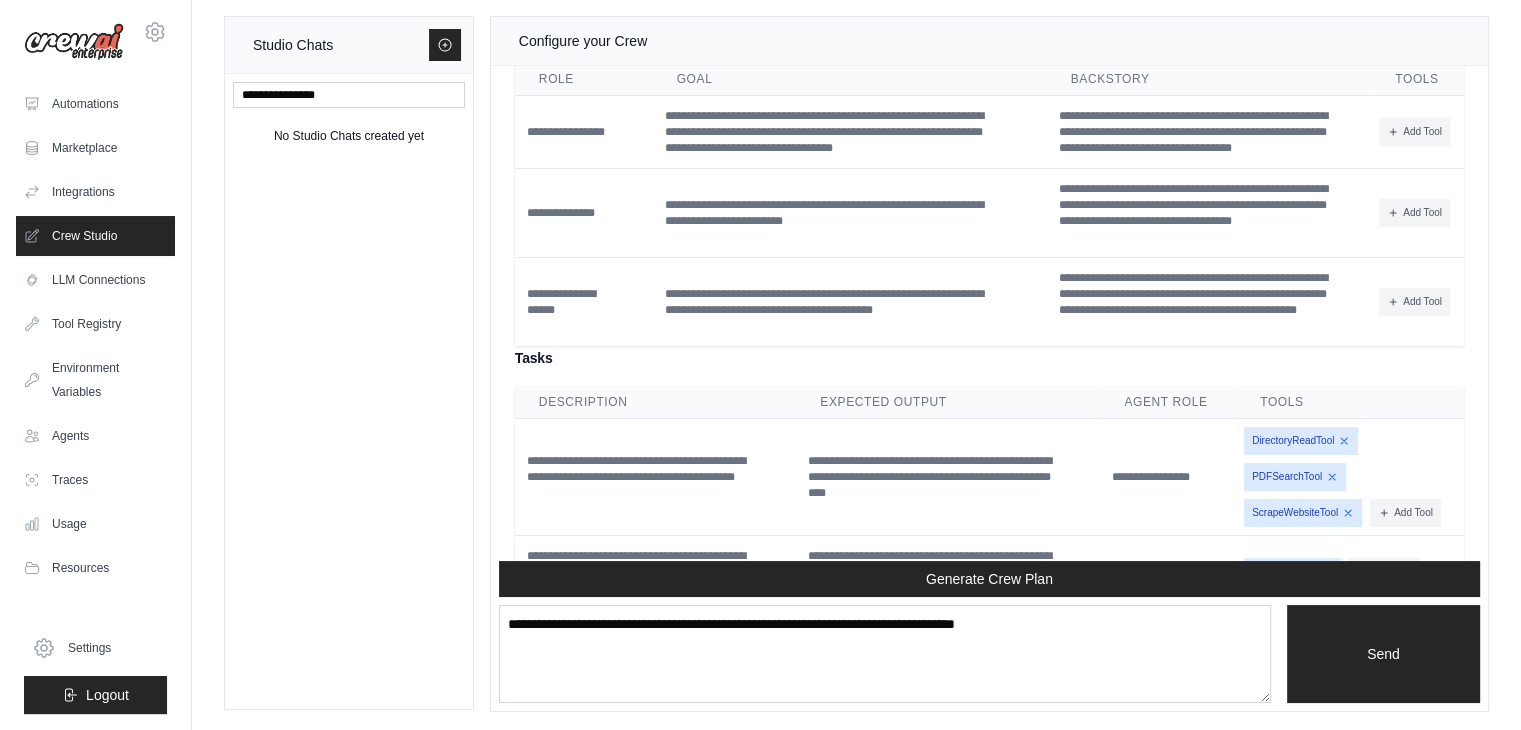 scroll, scrollTop: 2645, scrollLeft: 0, axis: vertical 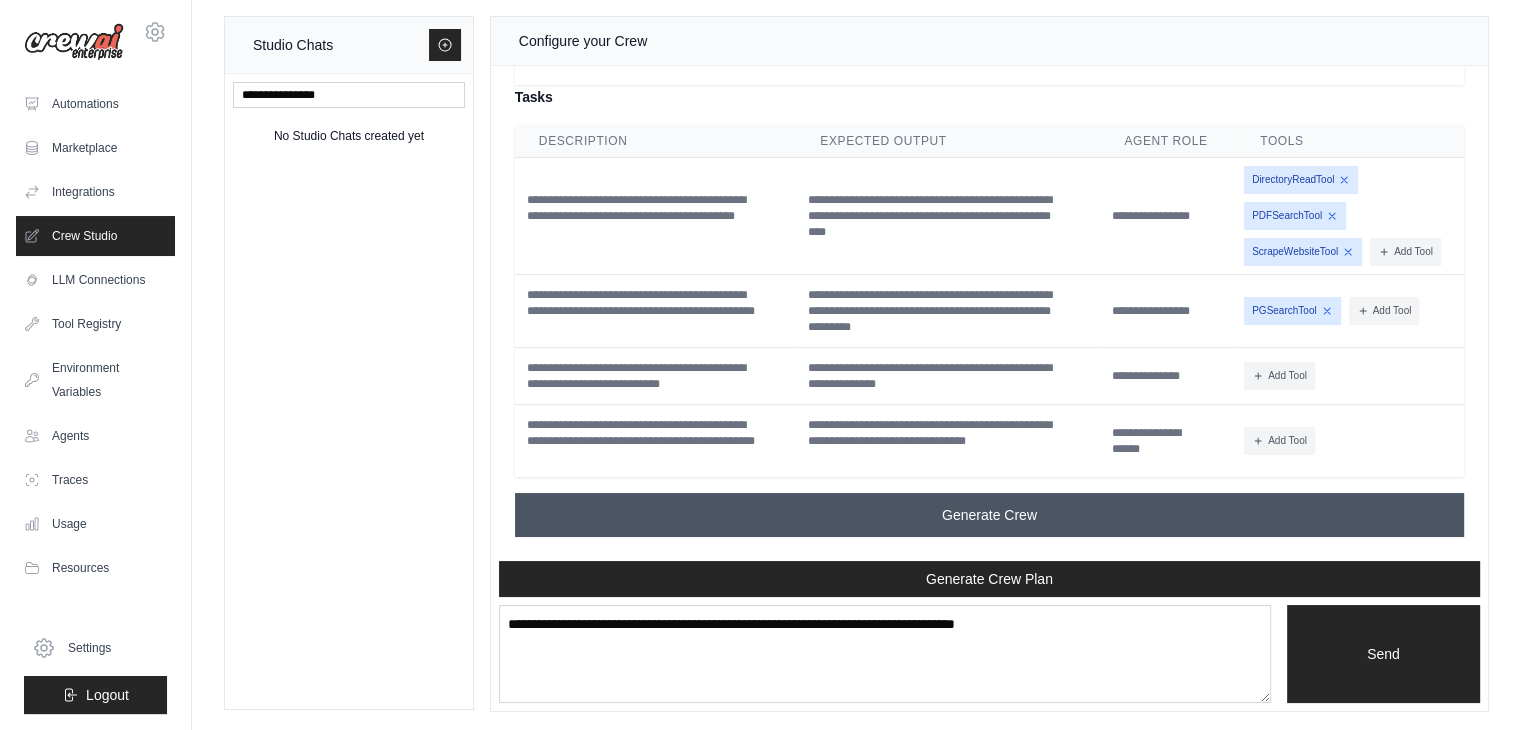 click on "Generate Crew" at bounding box center [989, 515] 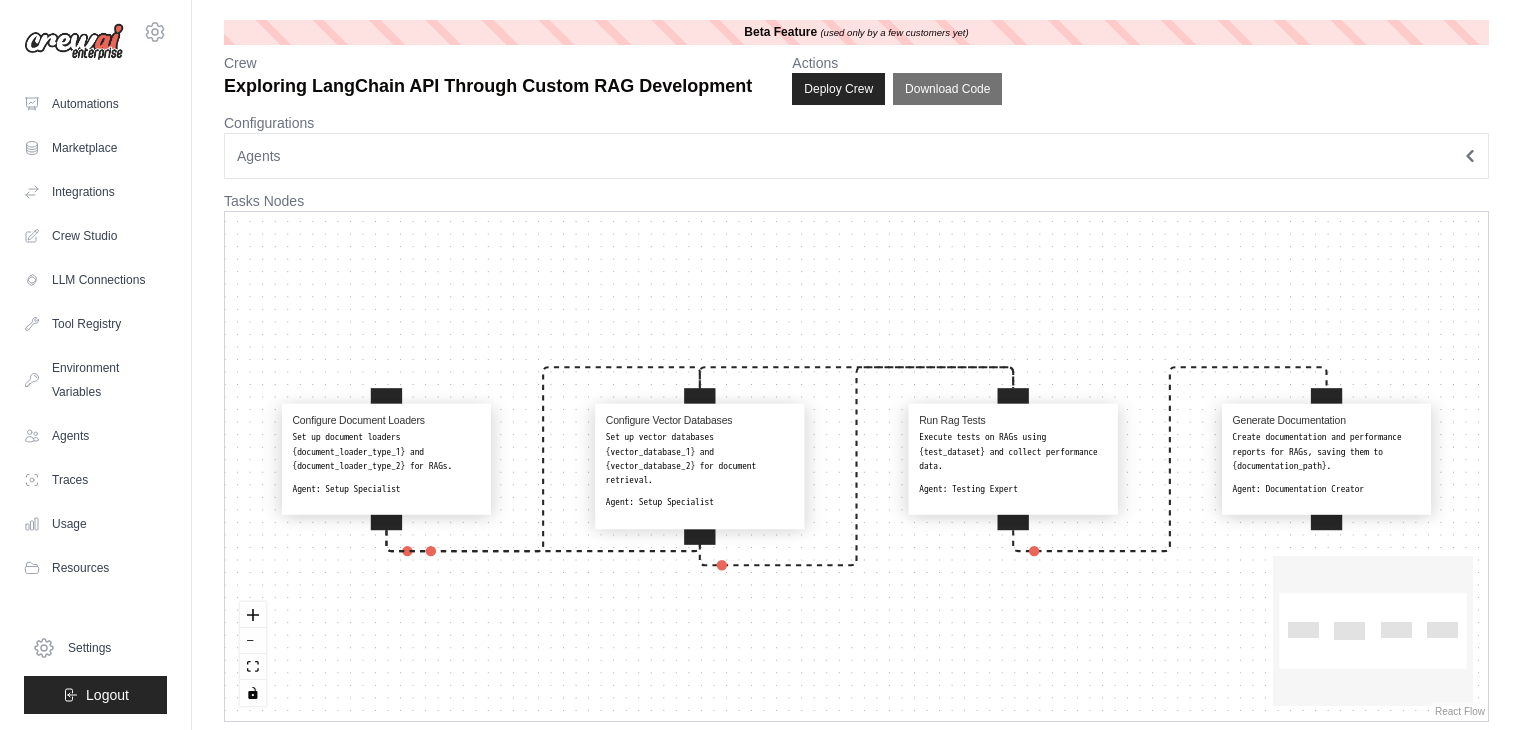 scroll, scrollTop: 0, scrollLeft: 0, axis: both 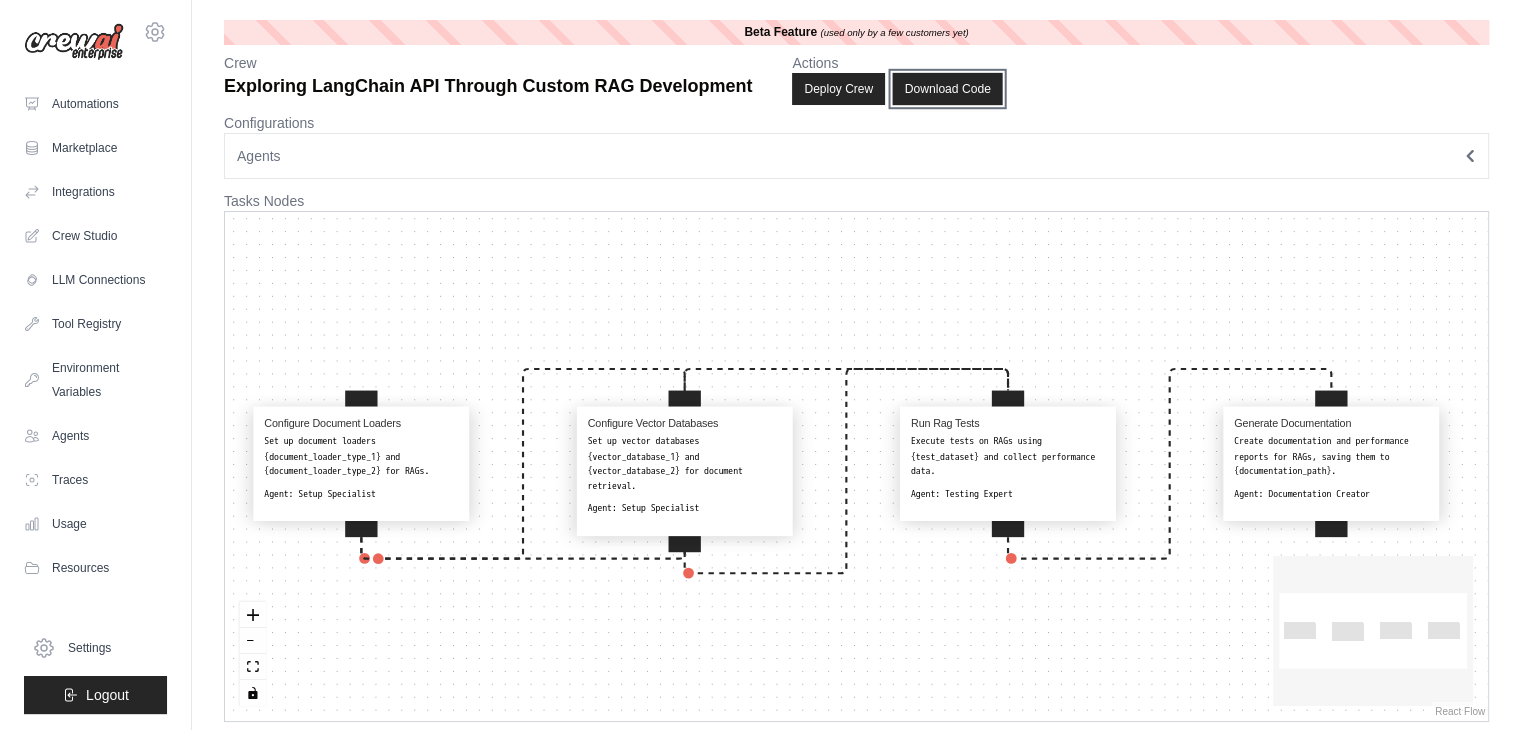 click on "Download Code" at bounding box center (948, 89) 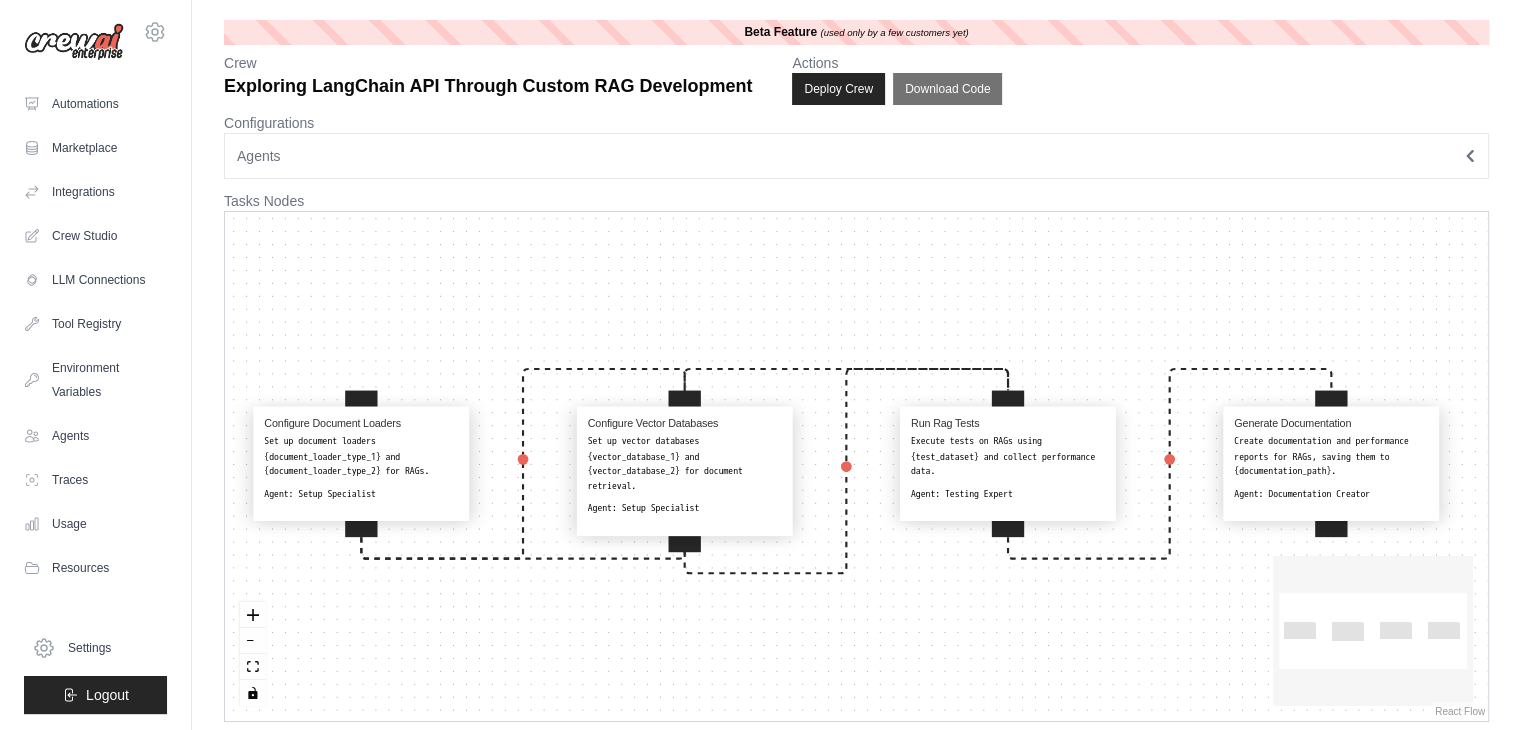 click on "Crew
Exploring LangChain API Through Custom RAG Development
Actions
Deploy Crew
Download Code" at bounding box center [856, 79] 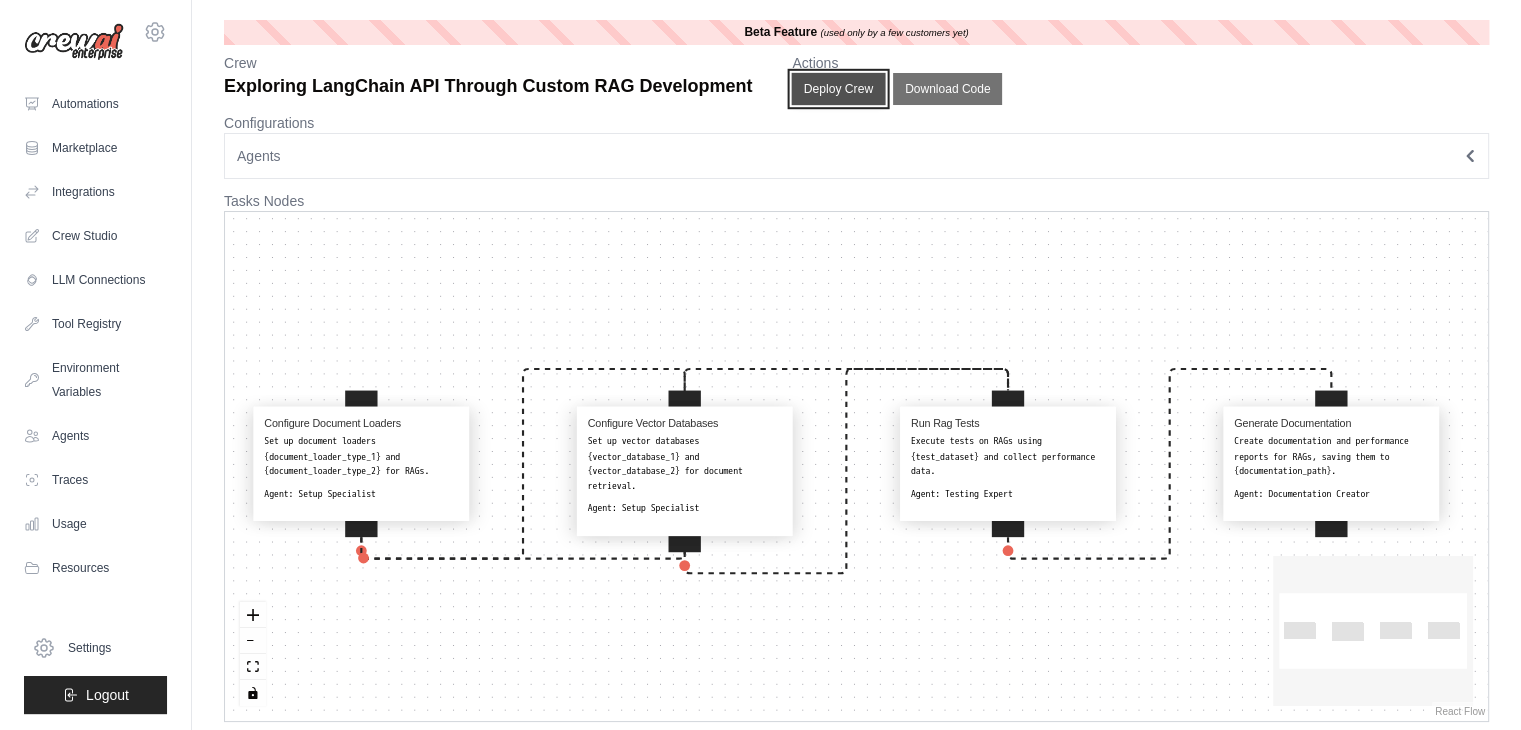 click on "Deploy Crew" at bounding box center (839, 89) 